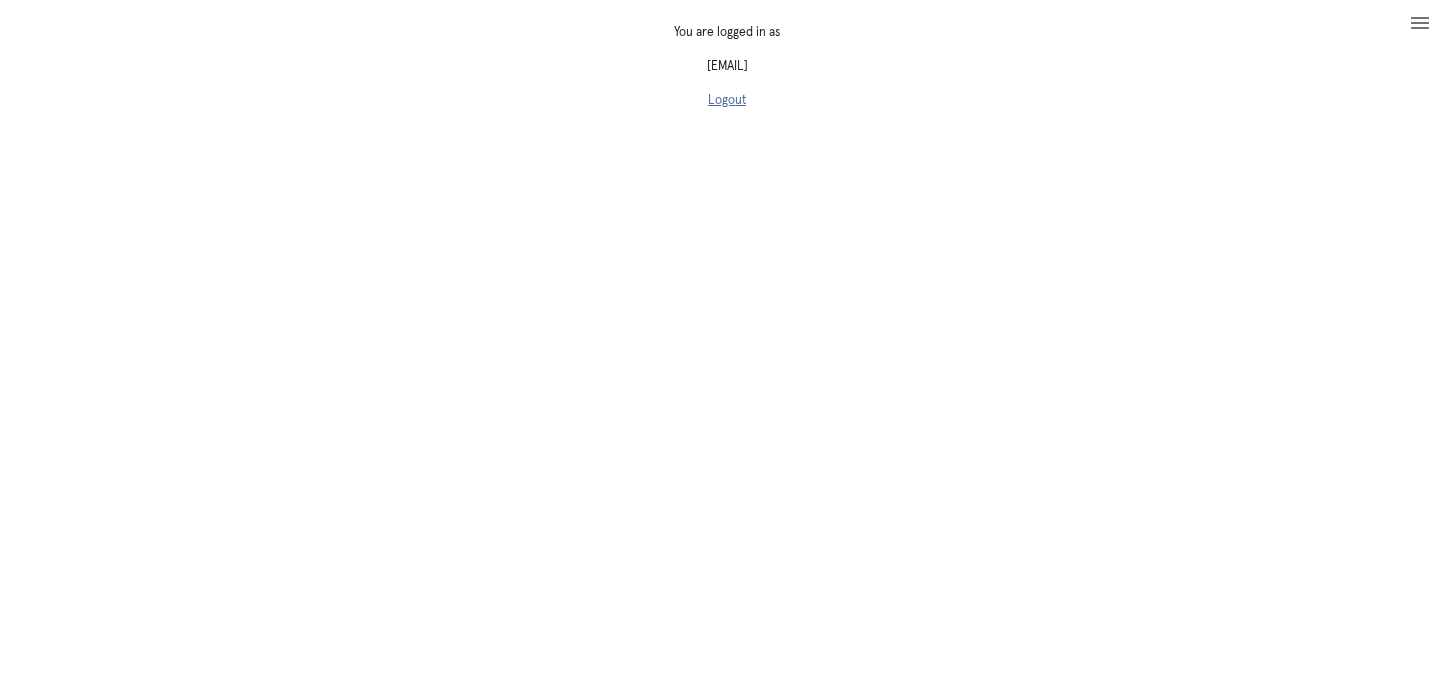 scroll, scrollTop: 0, scrollLeft: 0, axis: both 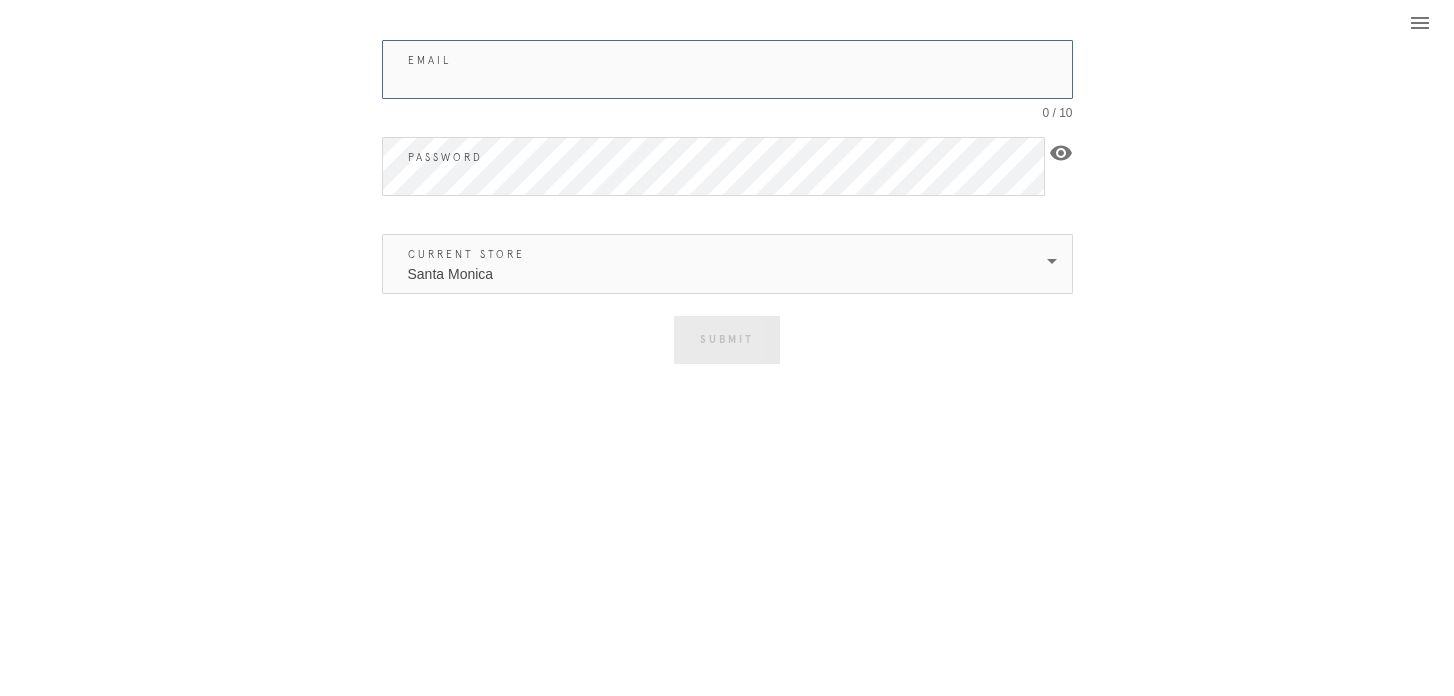 click on "Email" at bounding box center [727, 69] 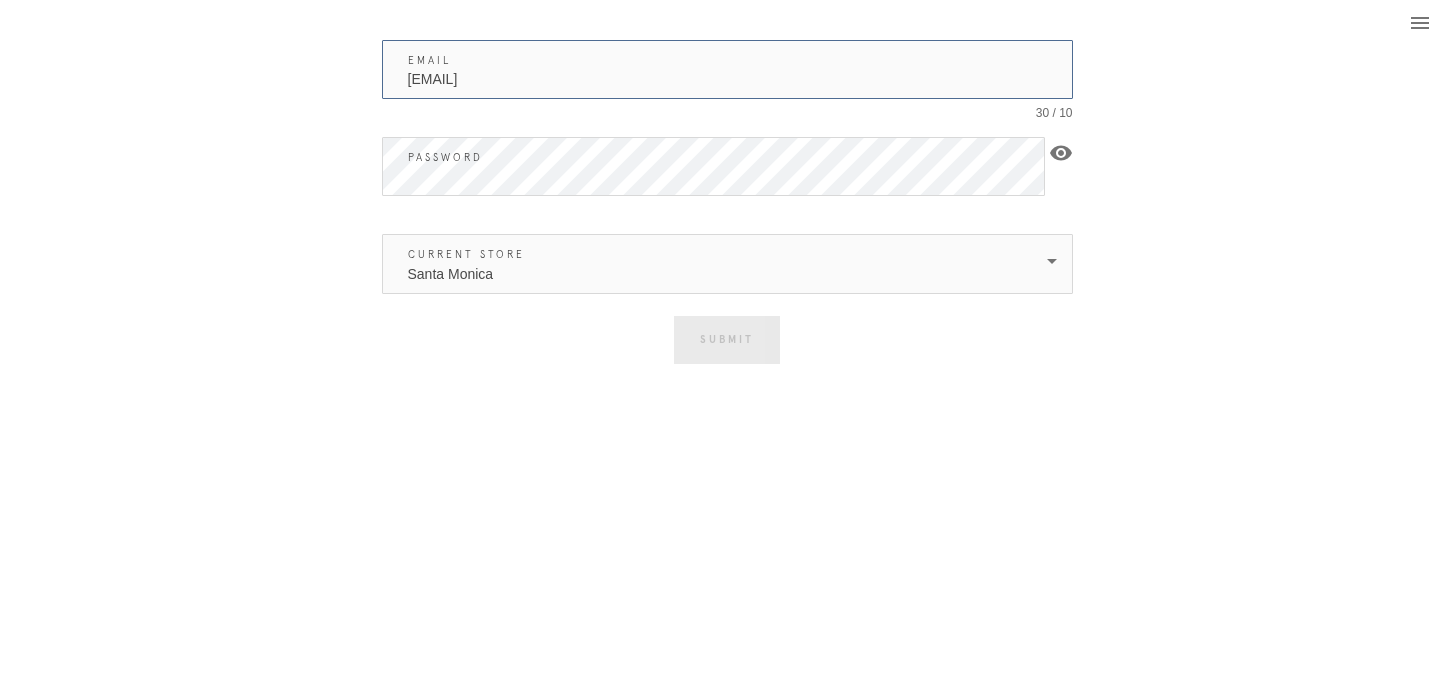 type on "[EMAIL]" 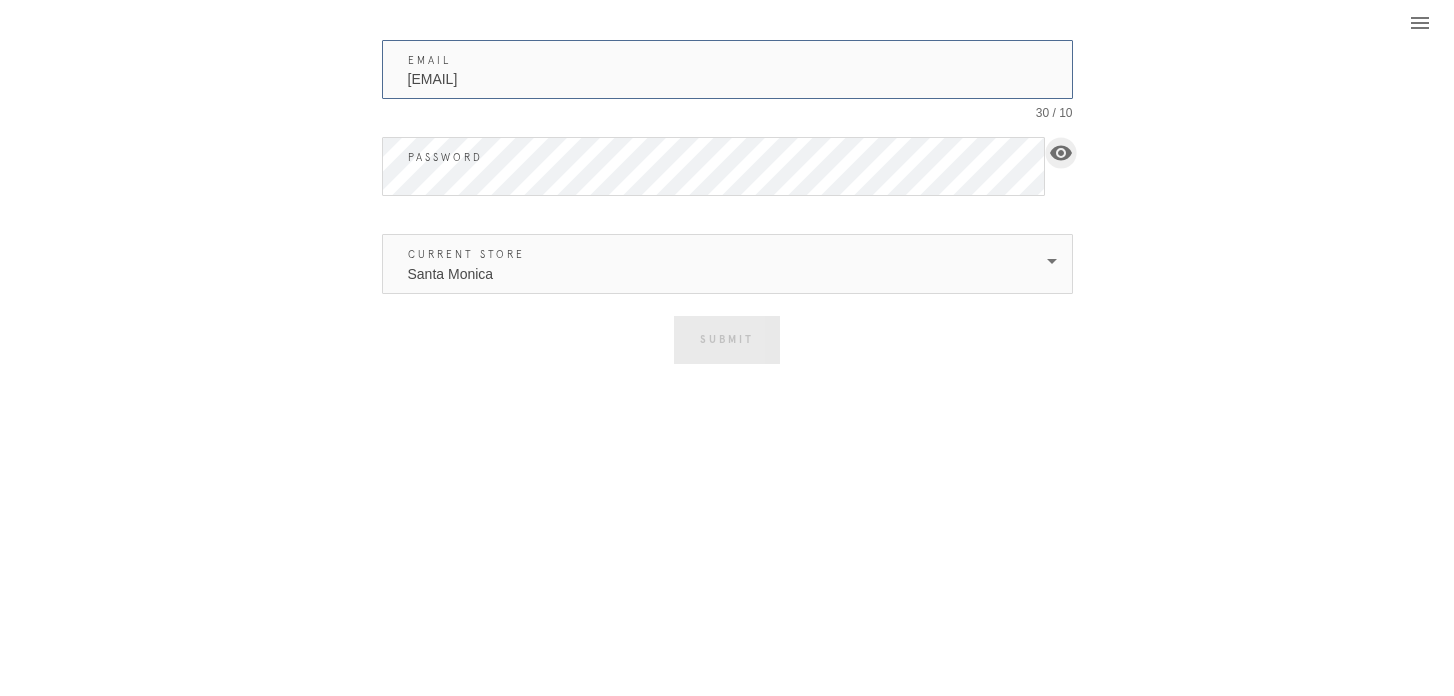 type 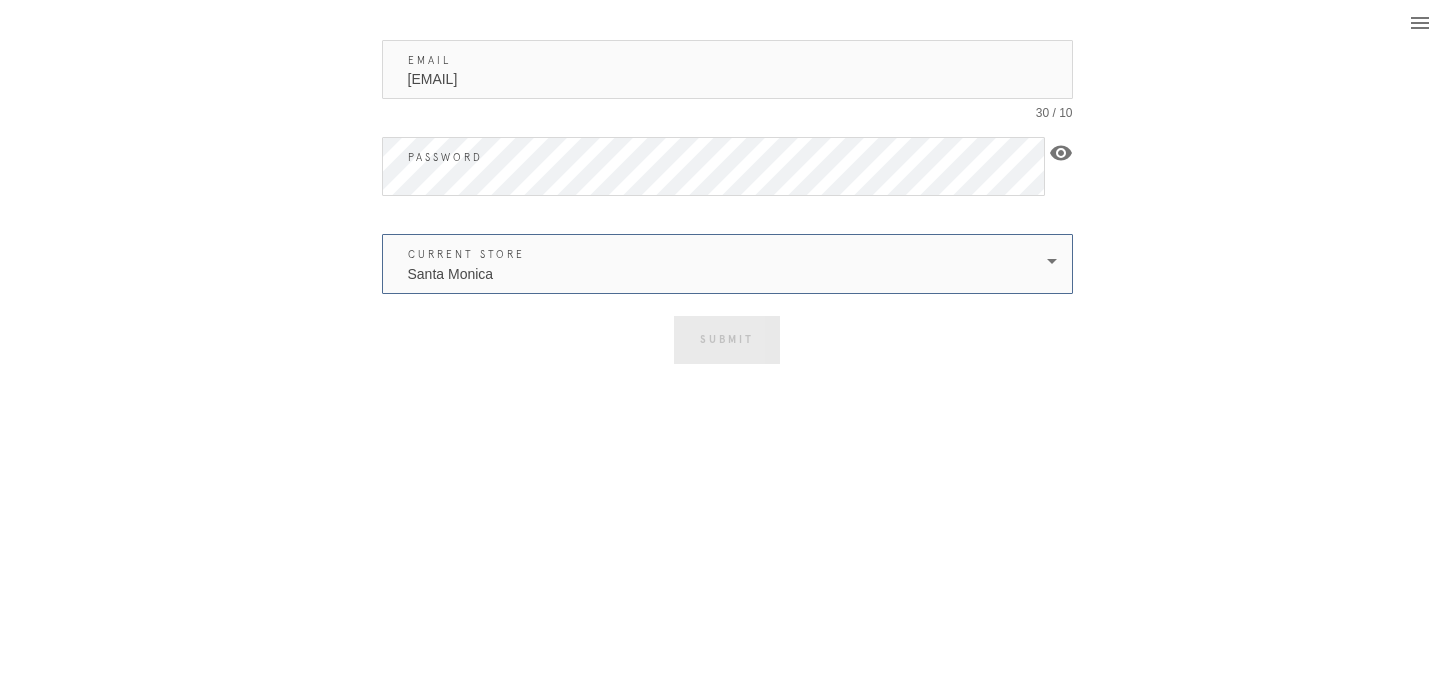 click on "Santa Monica" at bounding box center [713, 264] 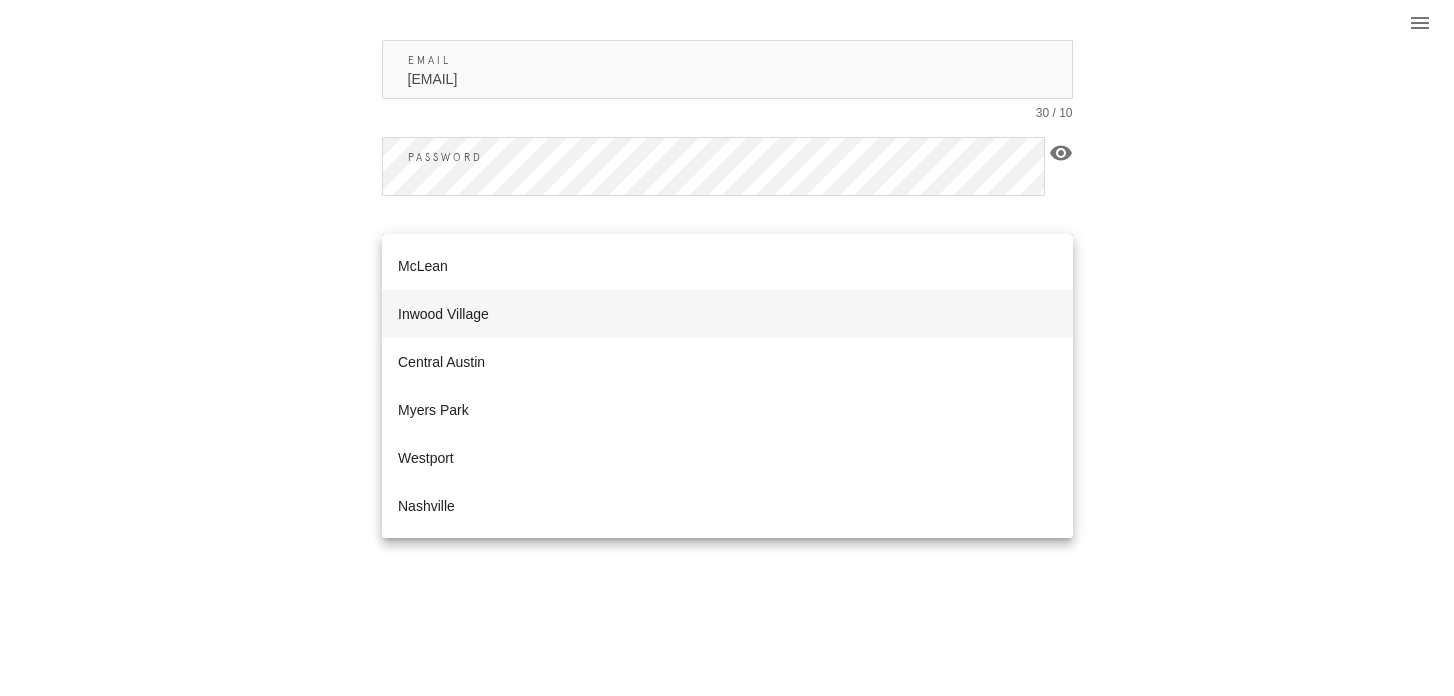 scroll, scrollTop: 392, scrollLeft: 0, axis: vertical 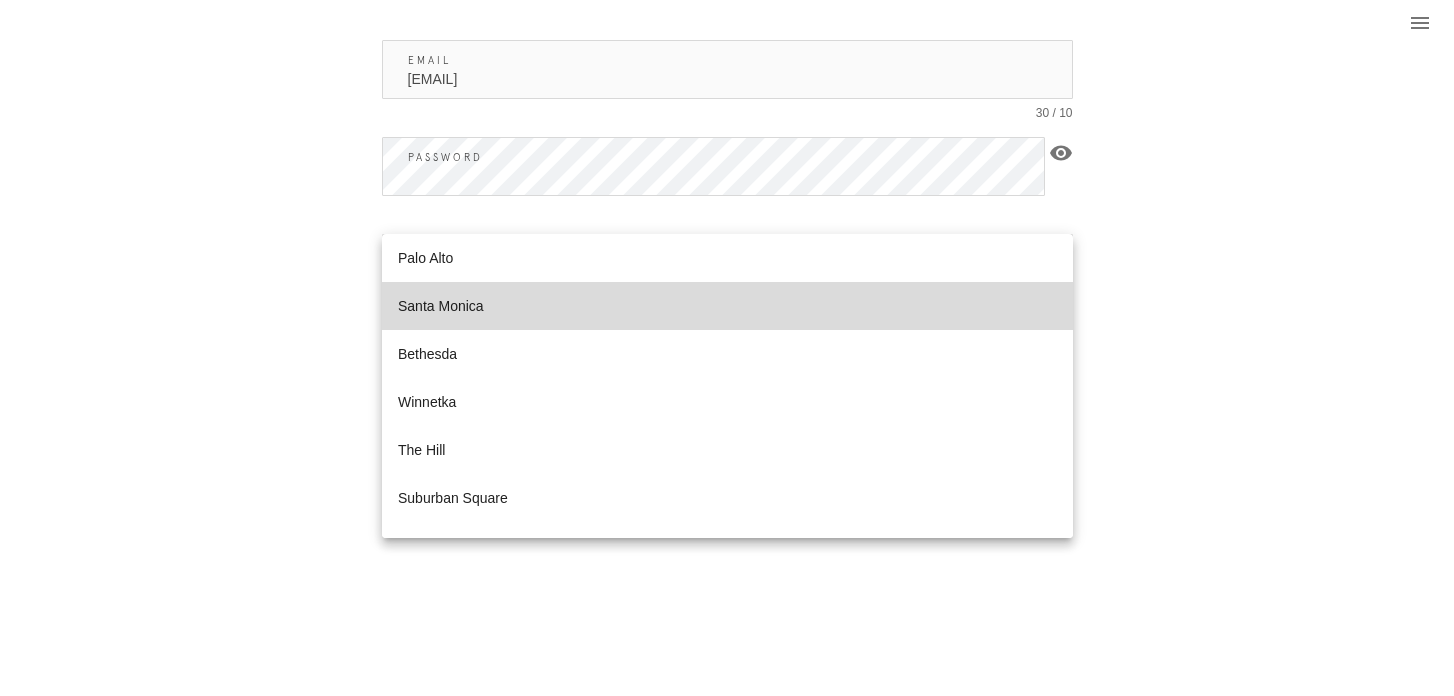 click on "Santa Monica" at bounding box center [727, 306] 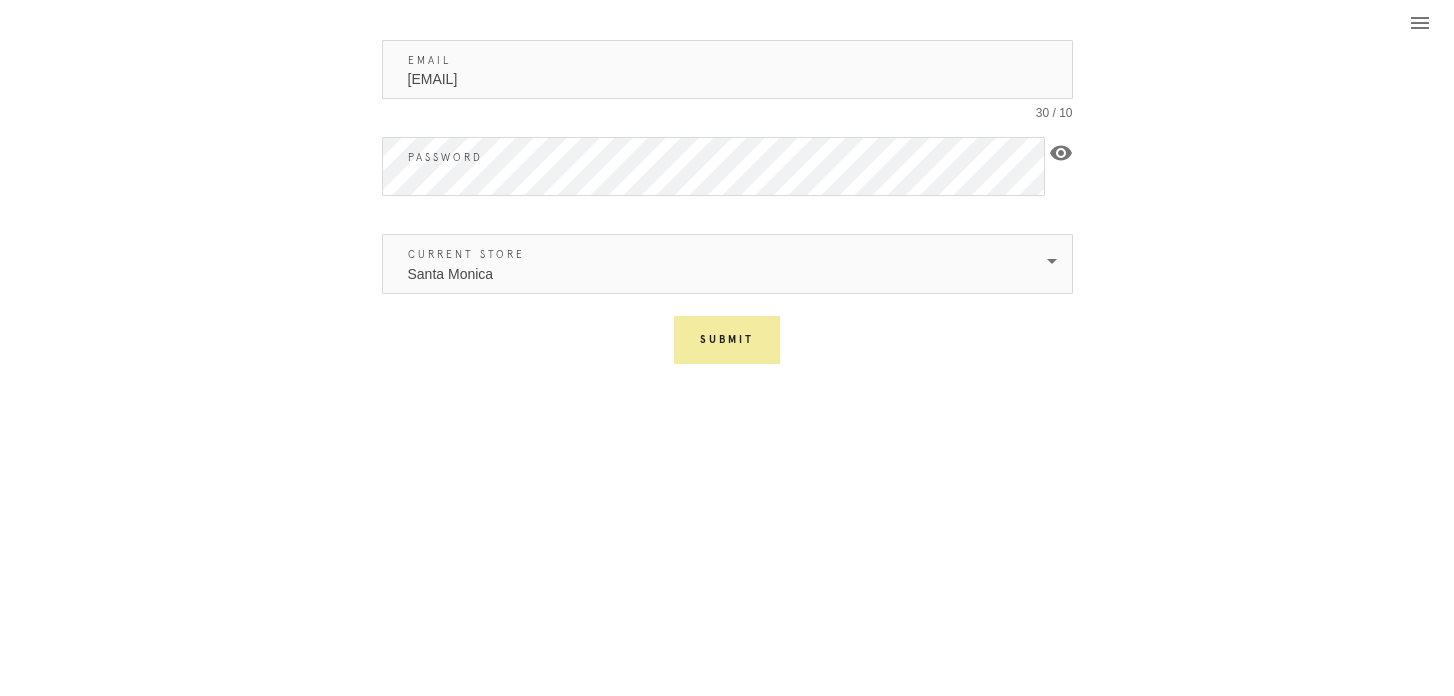 click on "Submit" at bounding box center (727, 340) 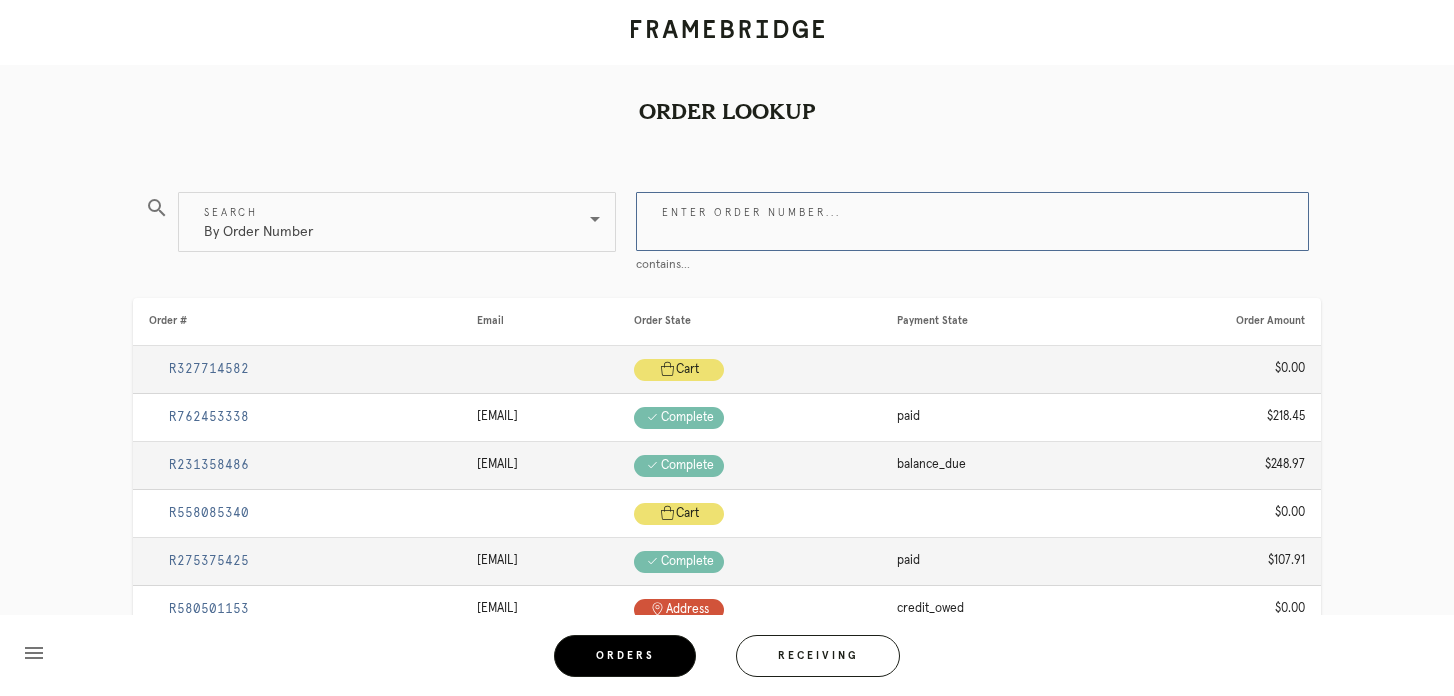 click on "Enter order number..." at bounding box center (972, 221) 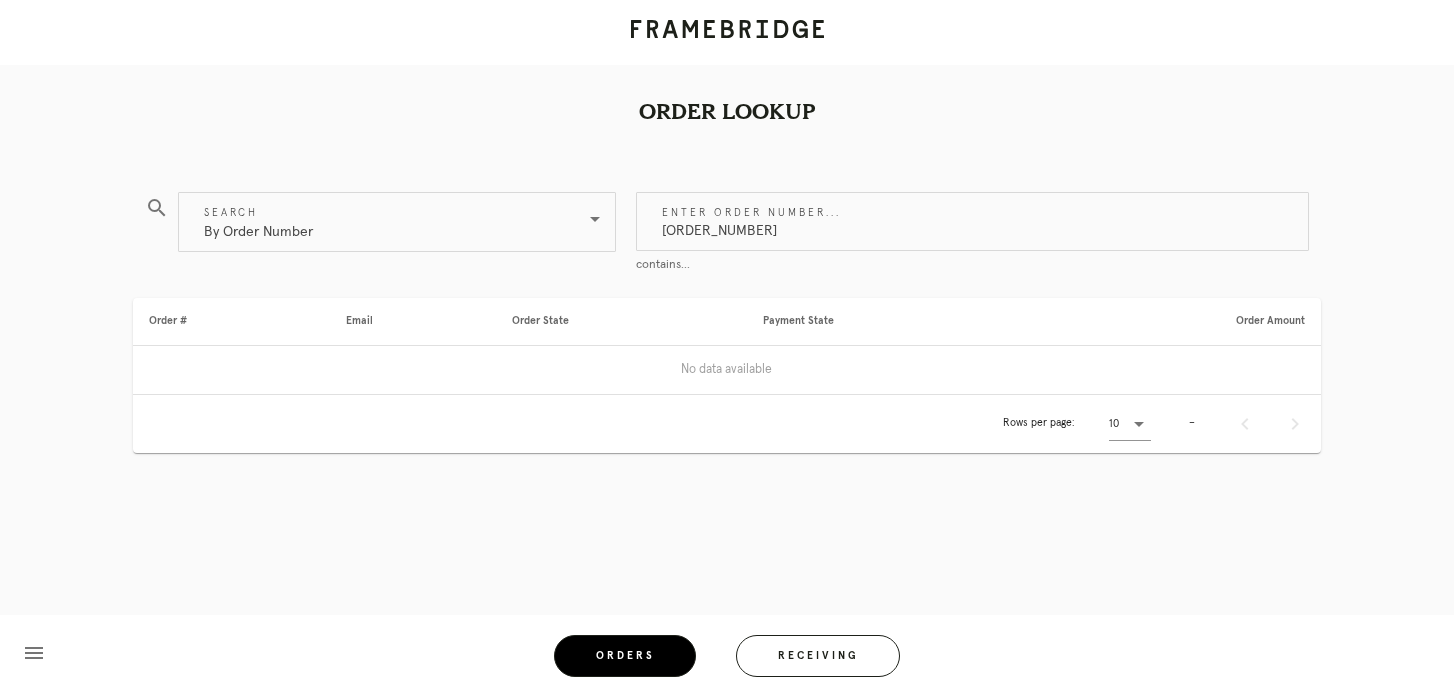 type on "L3W148660037640236" 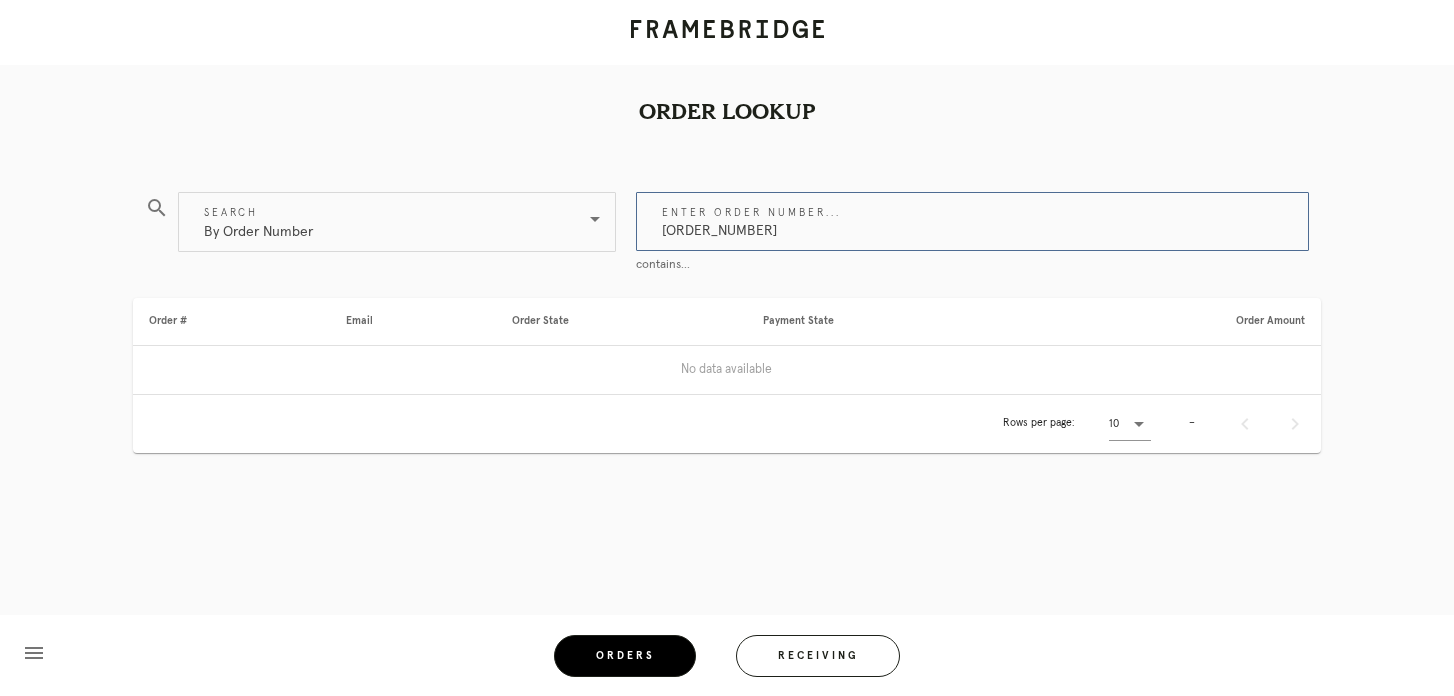 click on "L3W148660037640236" at bounding box center (972, 221) 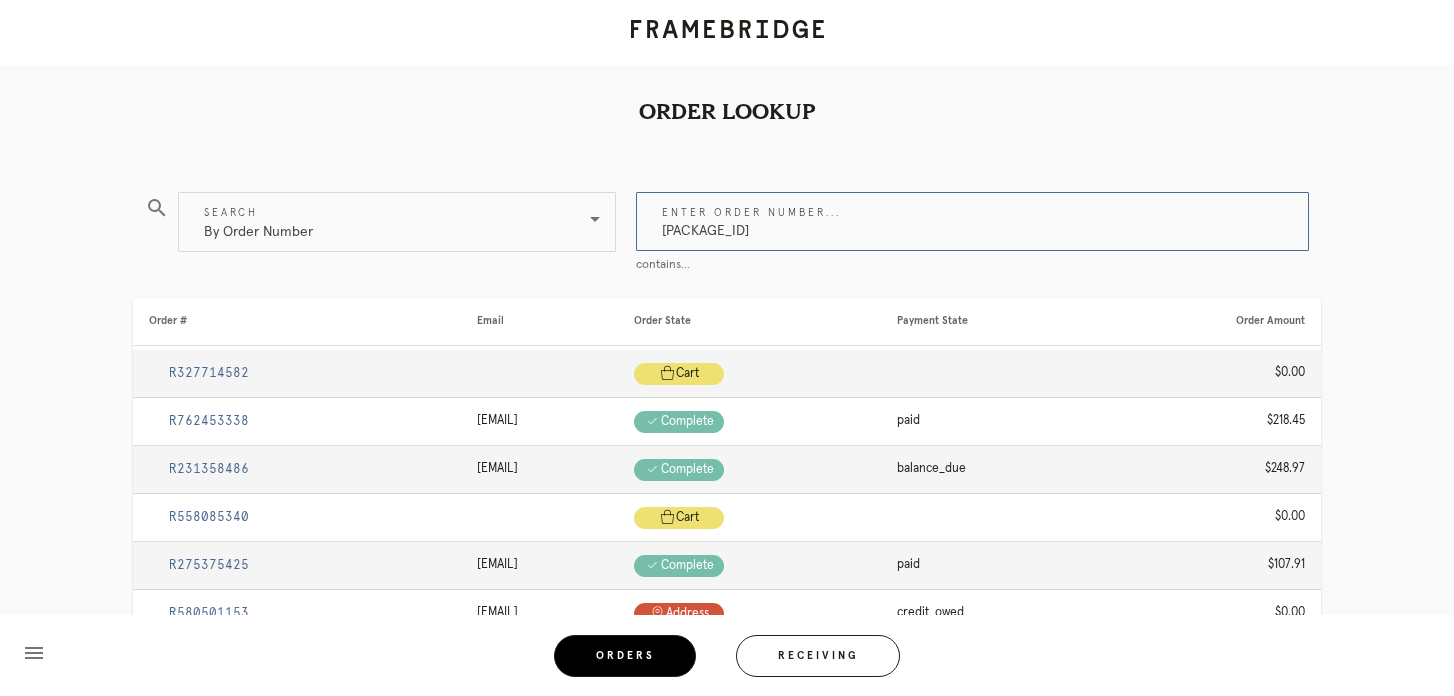 type on "P287478472621115" 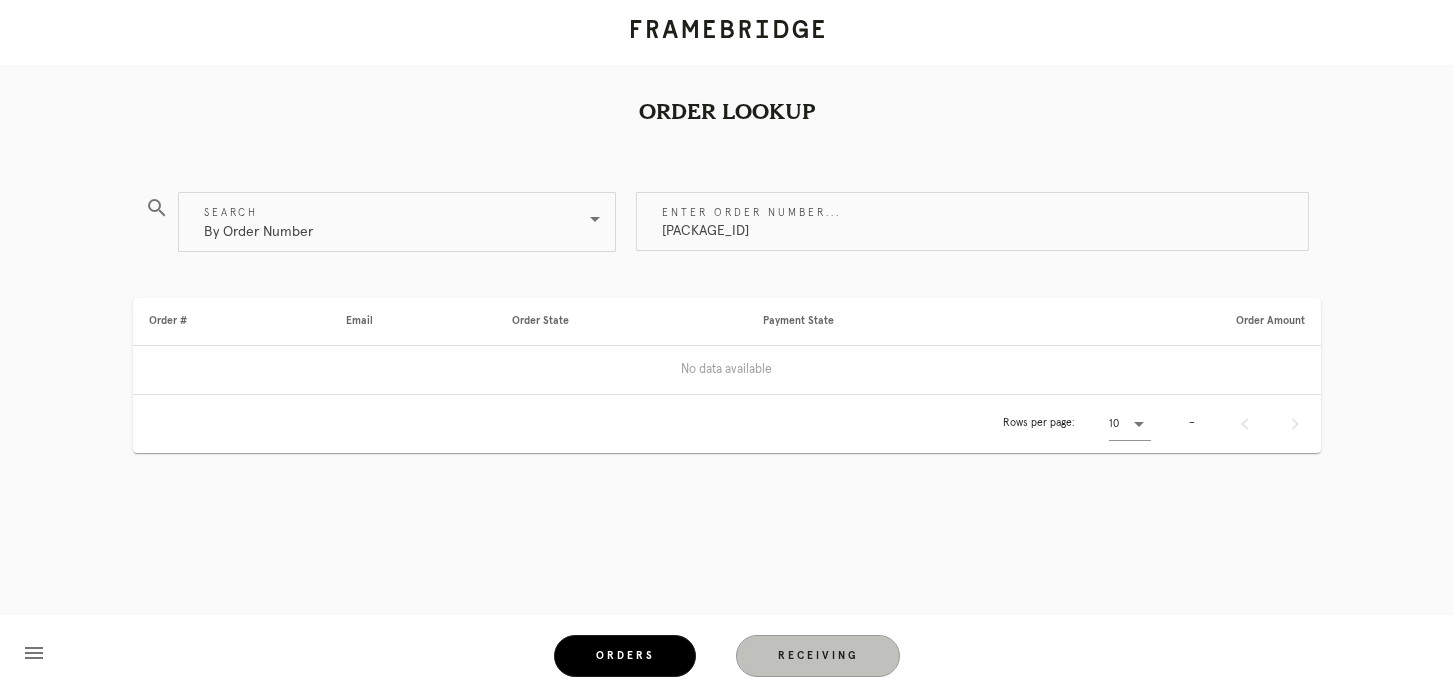 click on "Receiving" at bounding box center [818, 656] 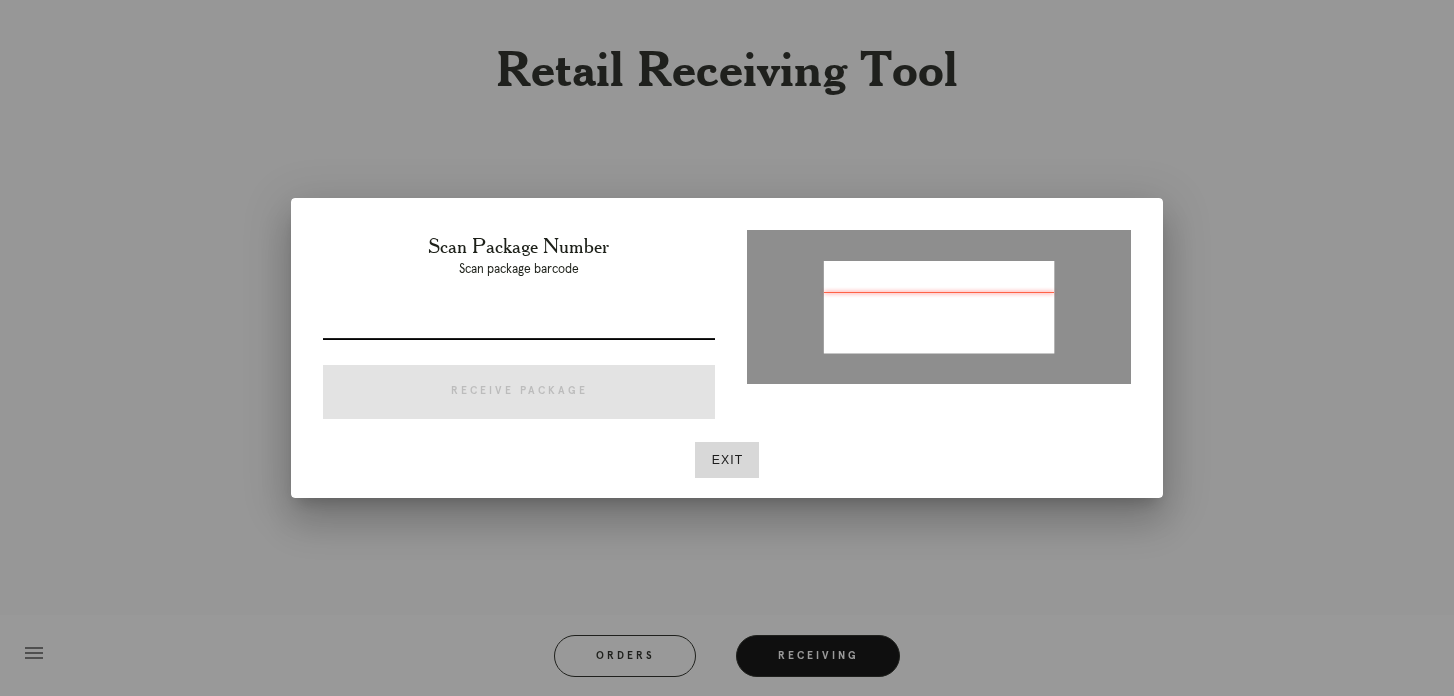 click at bounding box center [519, 323] 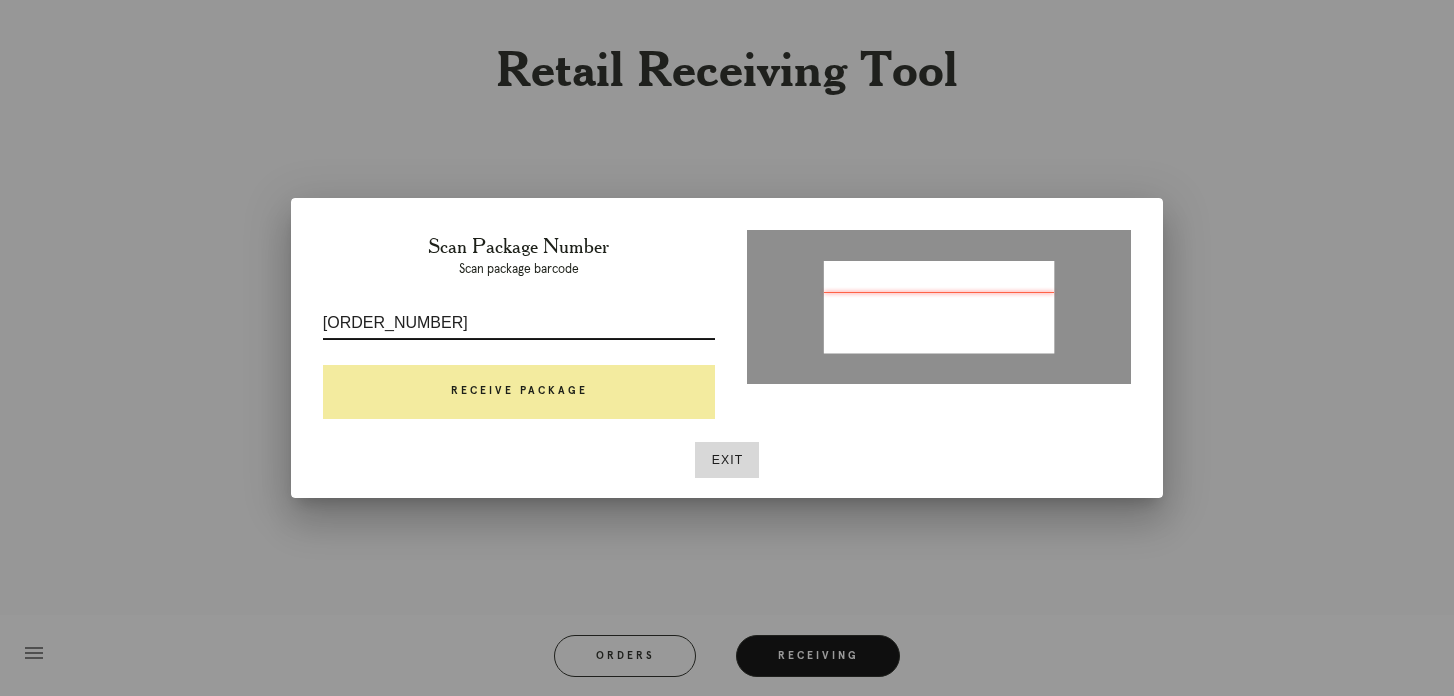 type on "L3W148660037640236" 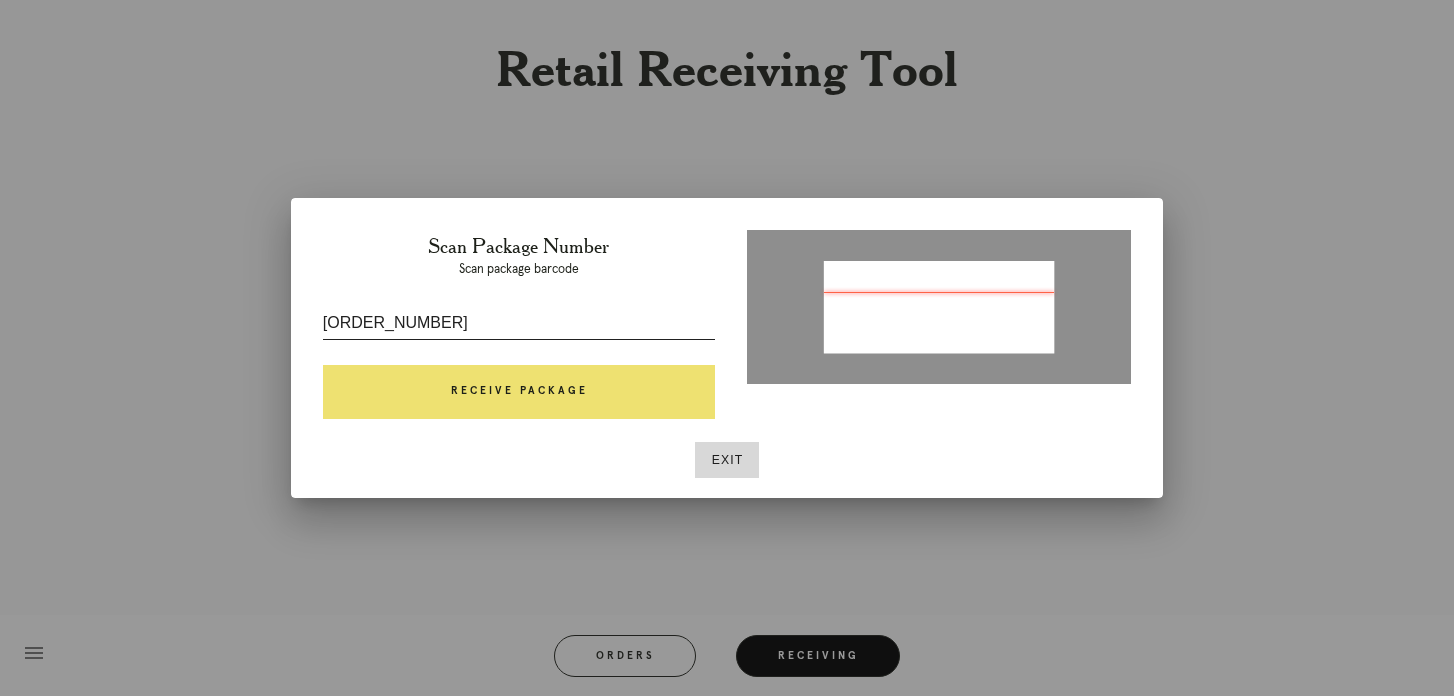 click on "L3W148660037640236" at bounding box center (519, 323) 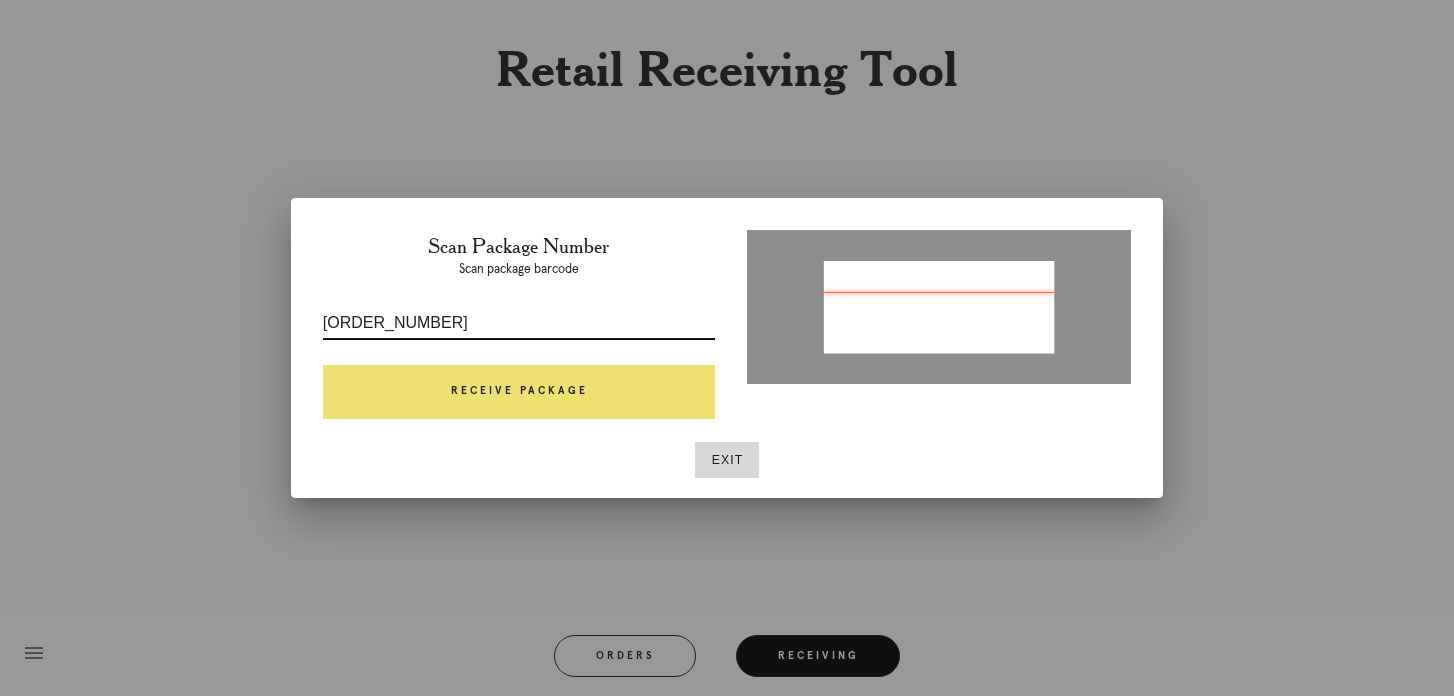 click on "L3W148660037640236" at bounding box center [519, 323] 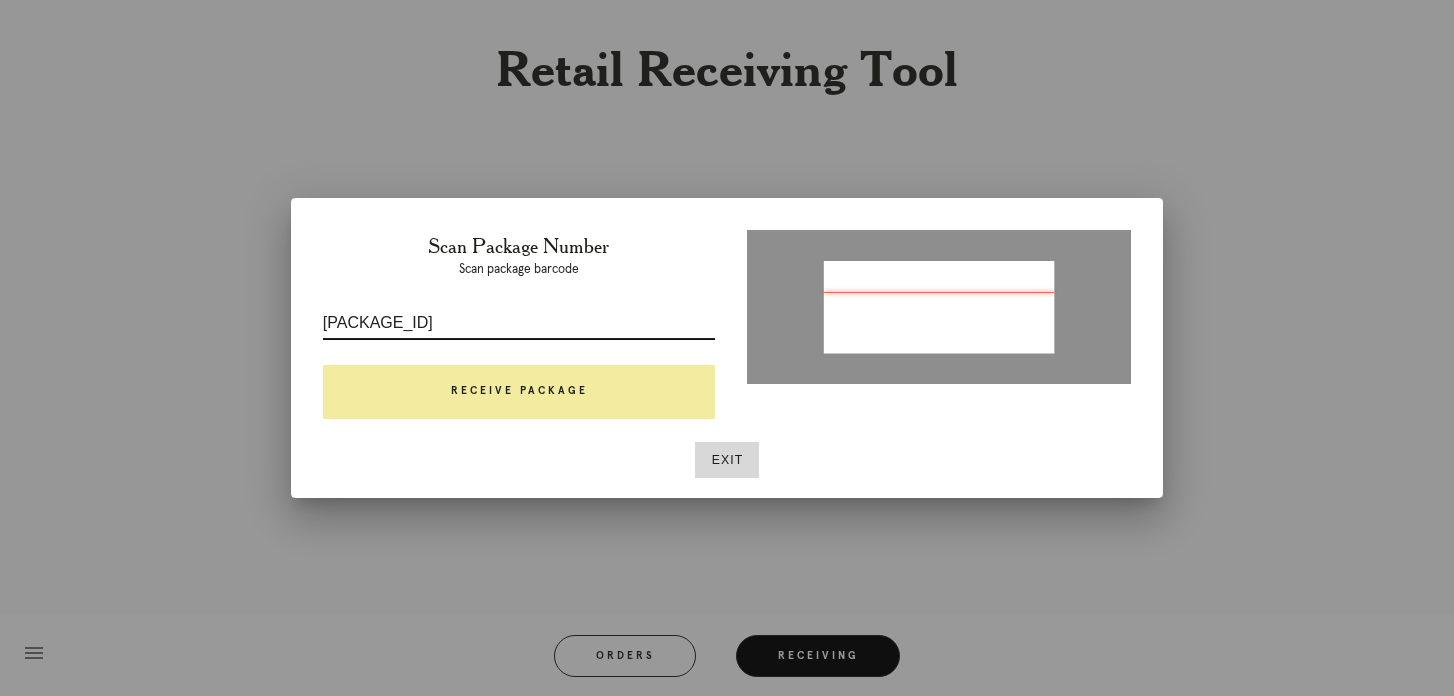 click on "Receive Package" at bounding box center (519, 392) 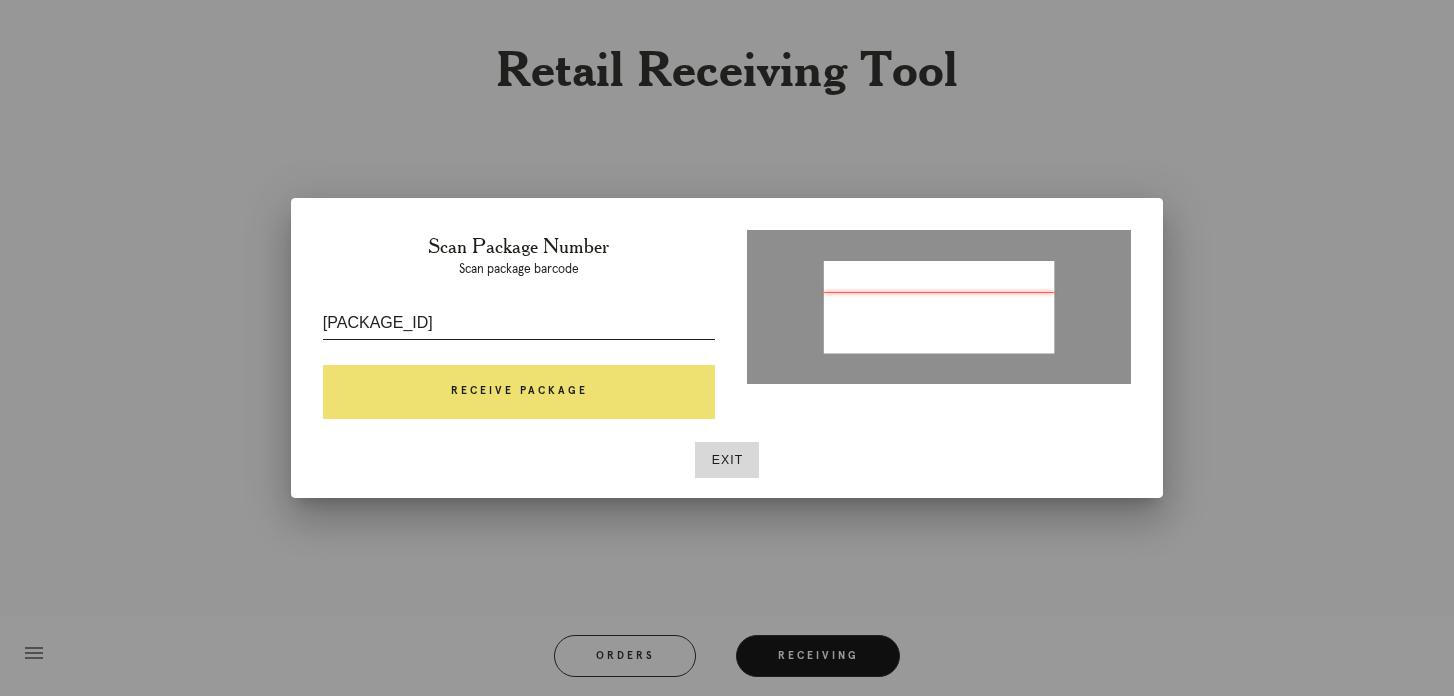 click on "11737282070808" at bounding box center (519, 323) 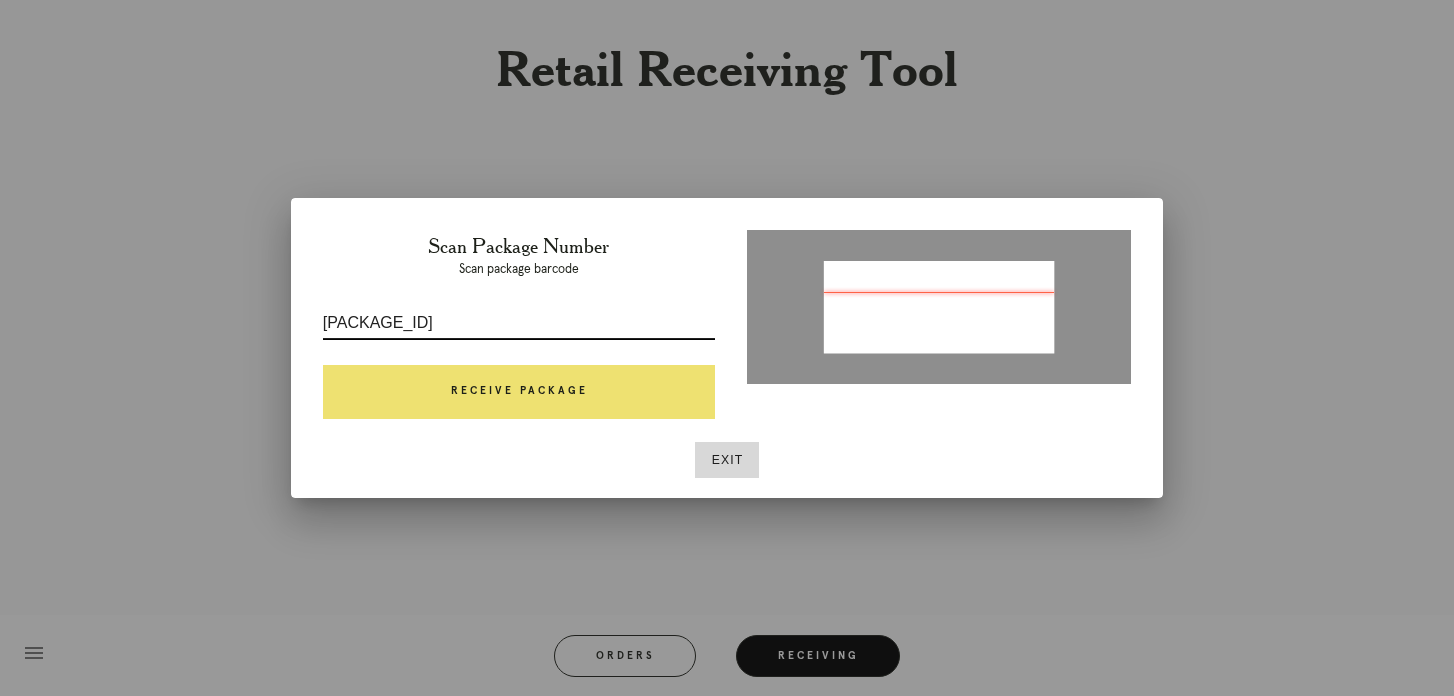 click on "11737282070808" at bounding box center (519, 323) 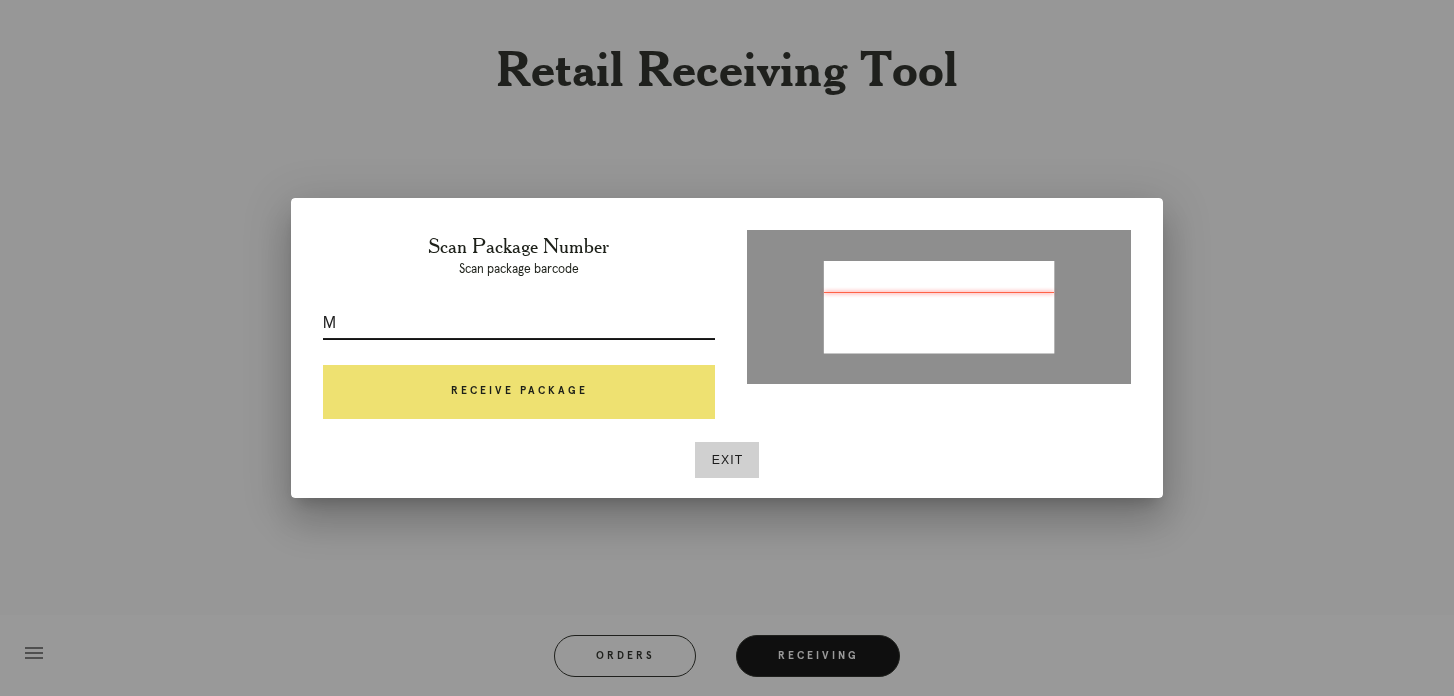 type on "M" 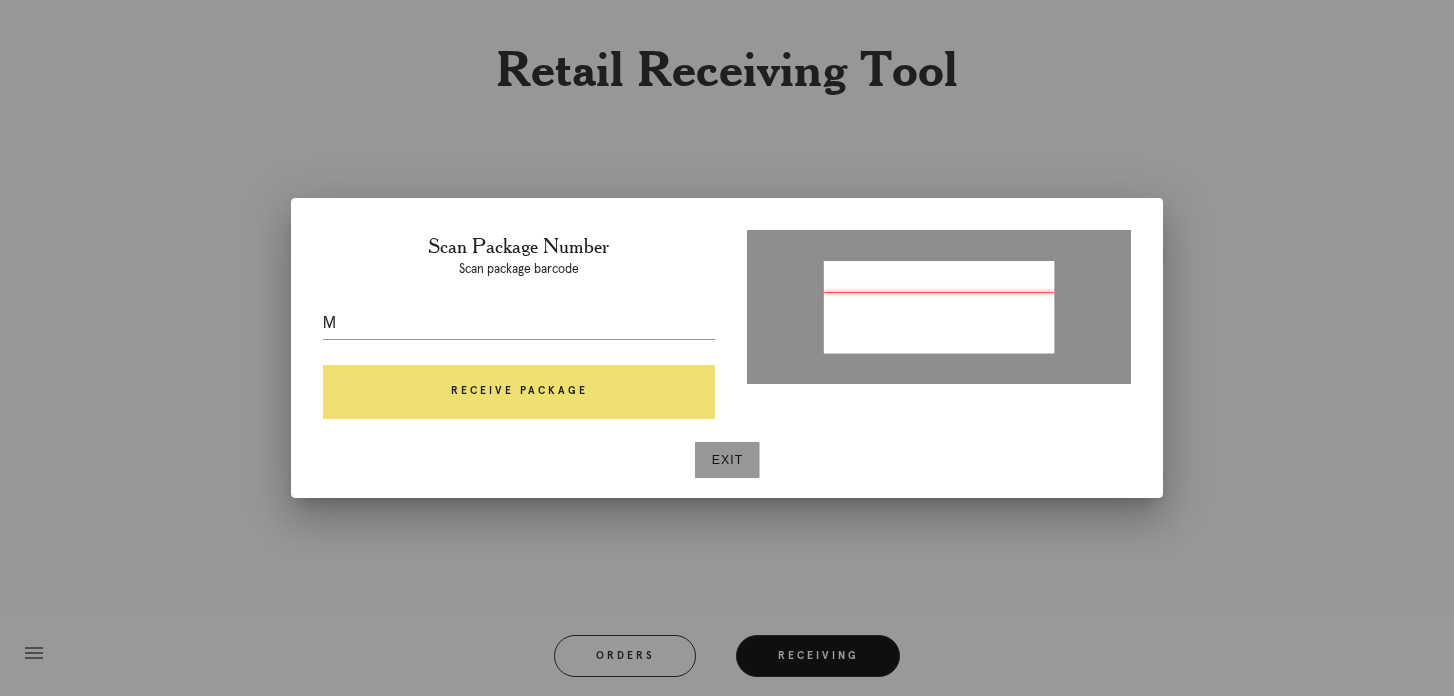 click on "Exit" at bounding box center [727, 460] 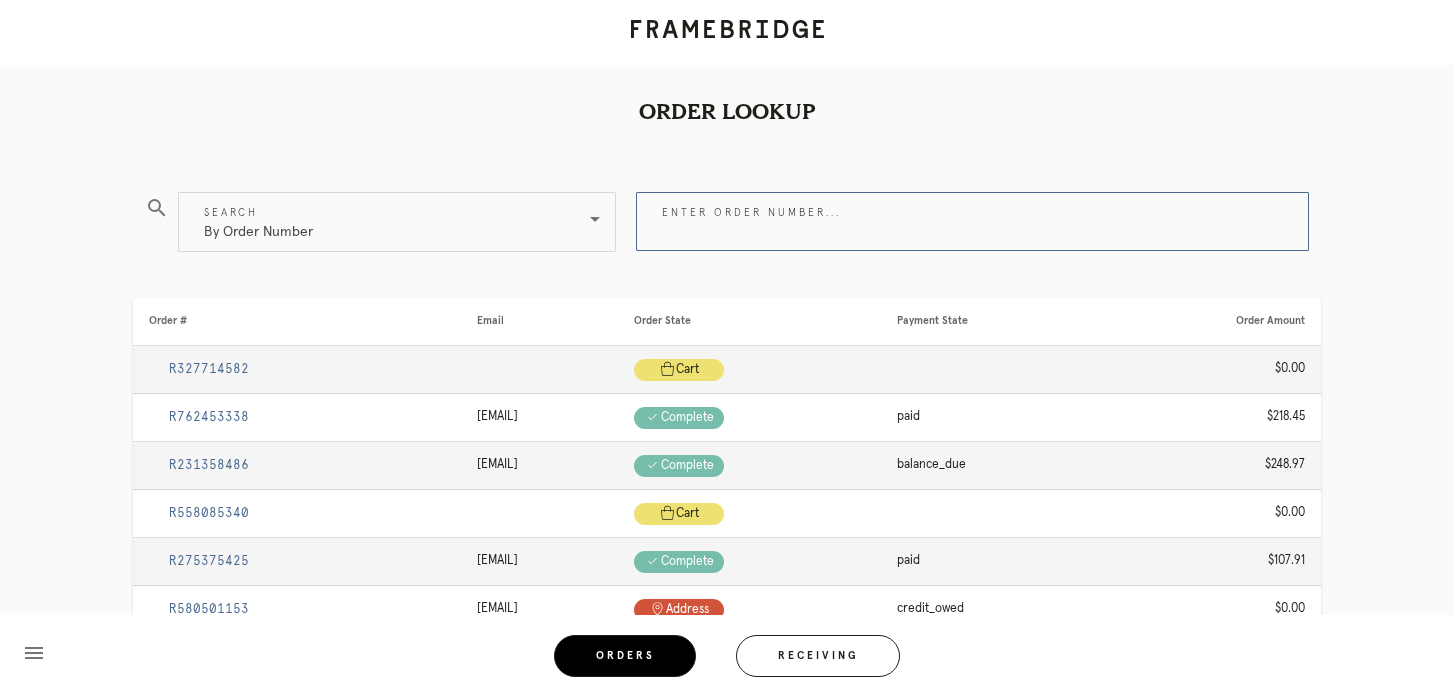 click on "Enter order number..." at bounding box center (972, 221) 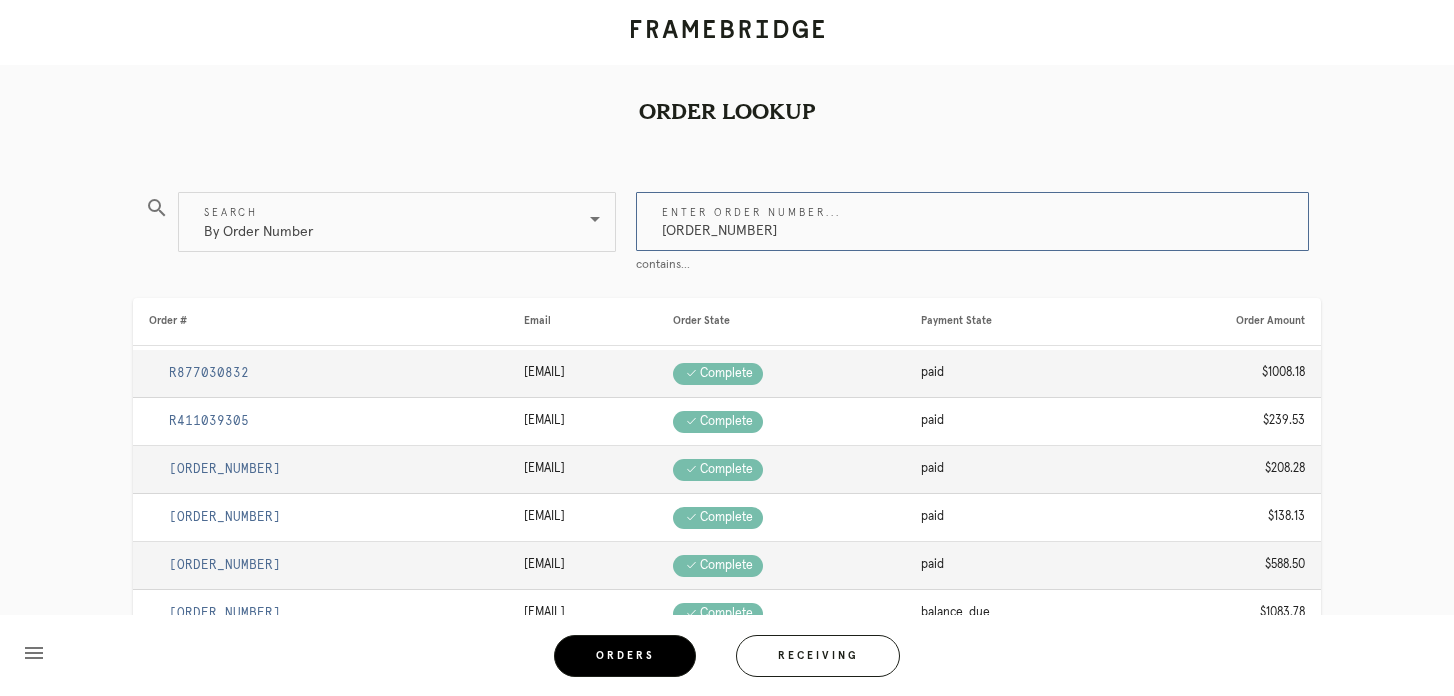 click on "M761740473" at bounding box center (972, 221) 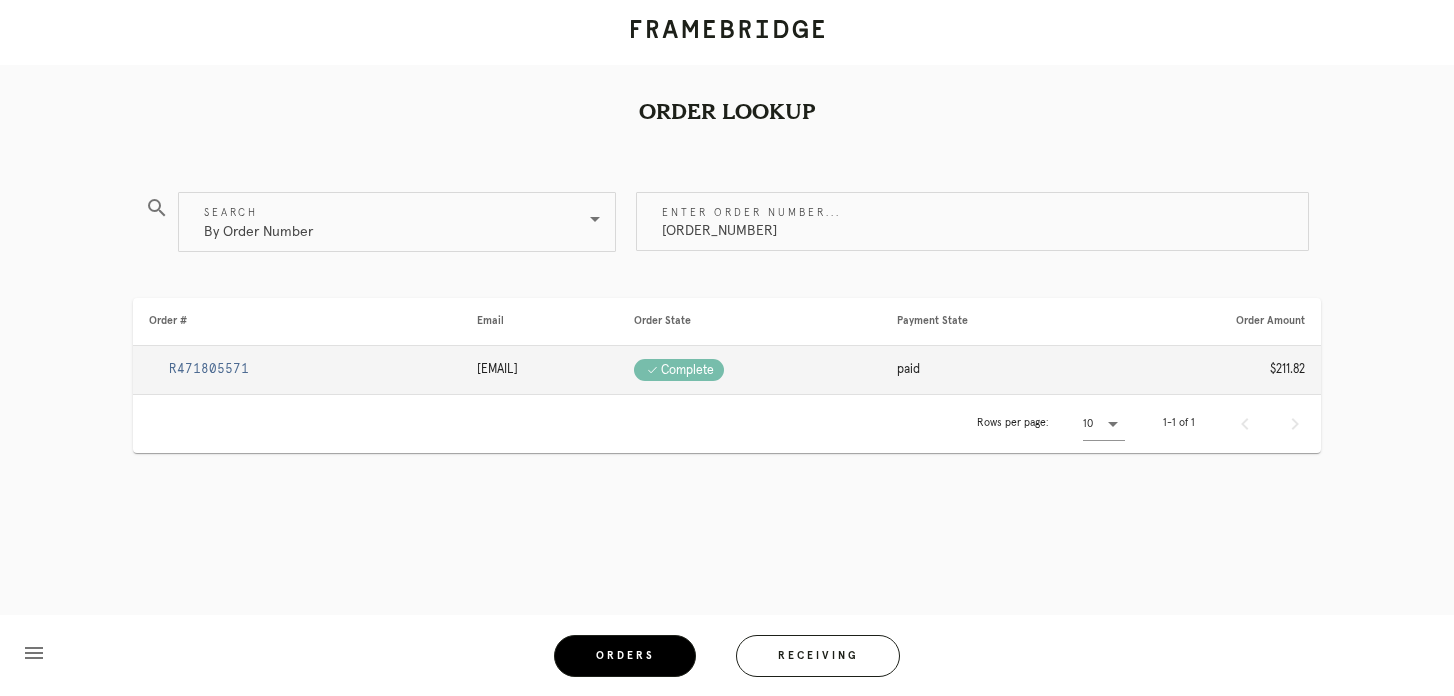 click on "R471805571" at bounding box center (209, 369) 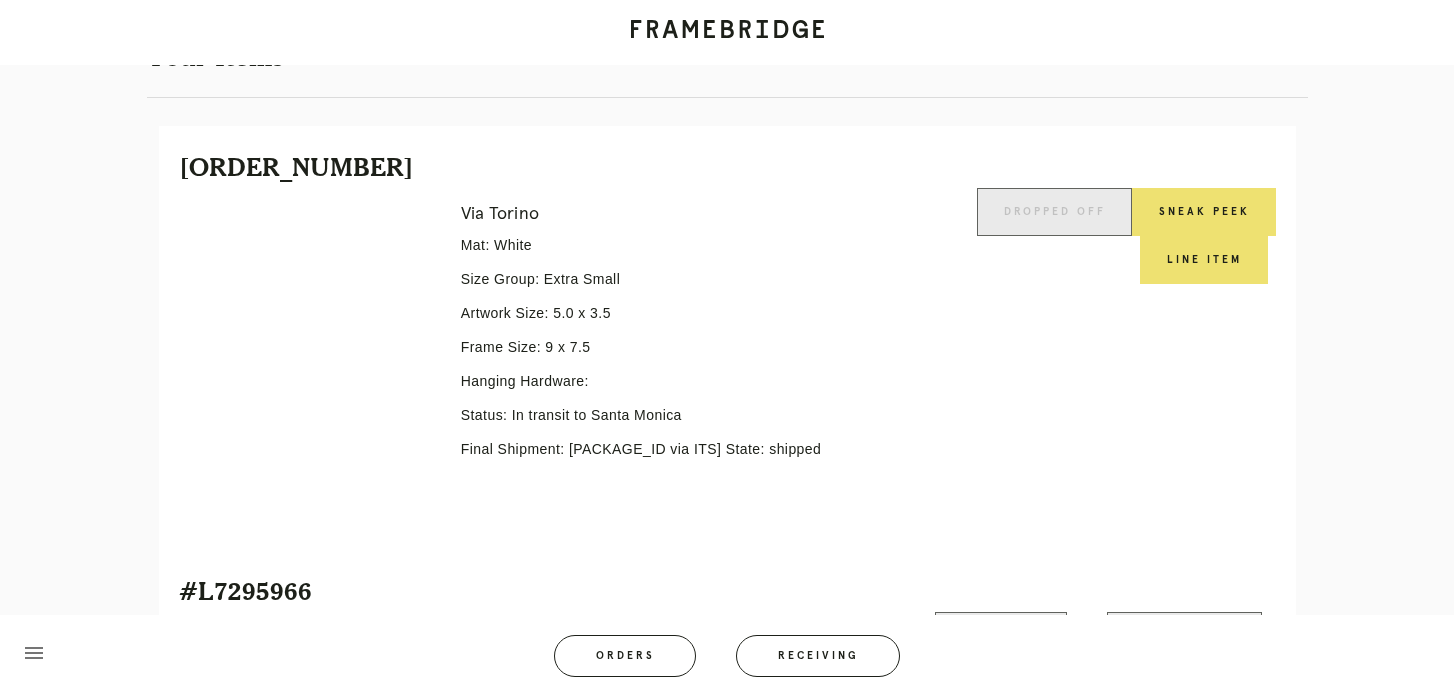scroll, scrollTop: 420, scrollLeft: 0, axis: vertical 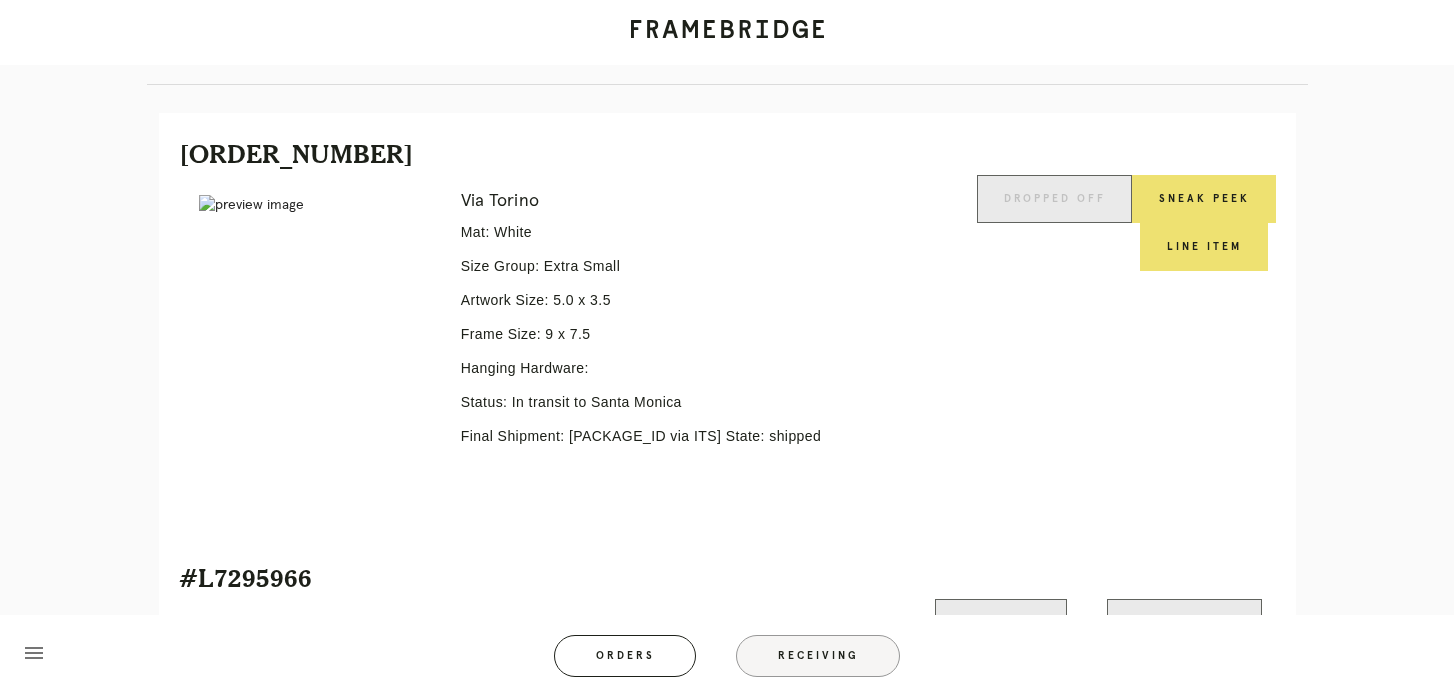 click on "Receiving" at bounding box center [818, 656] 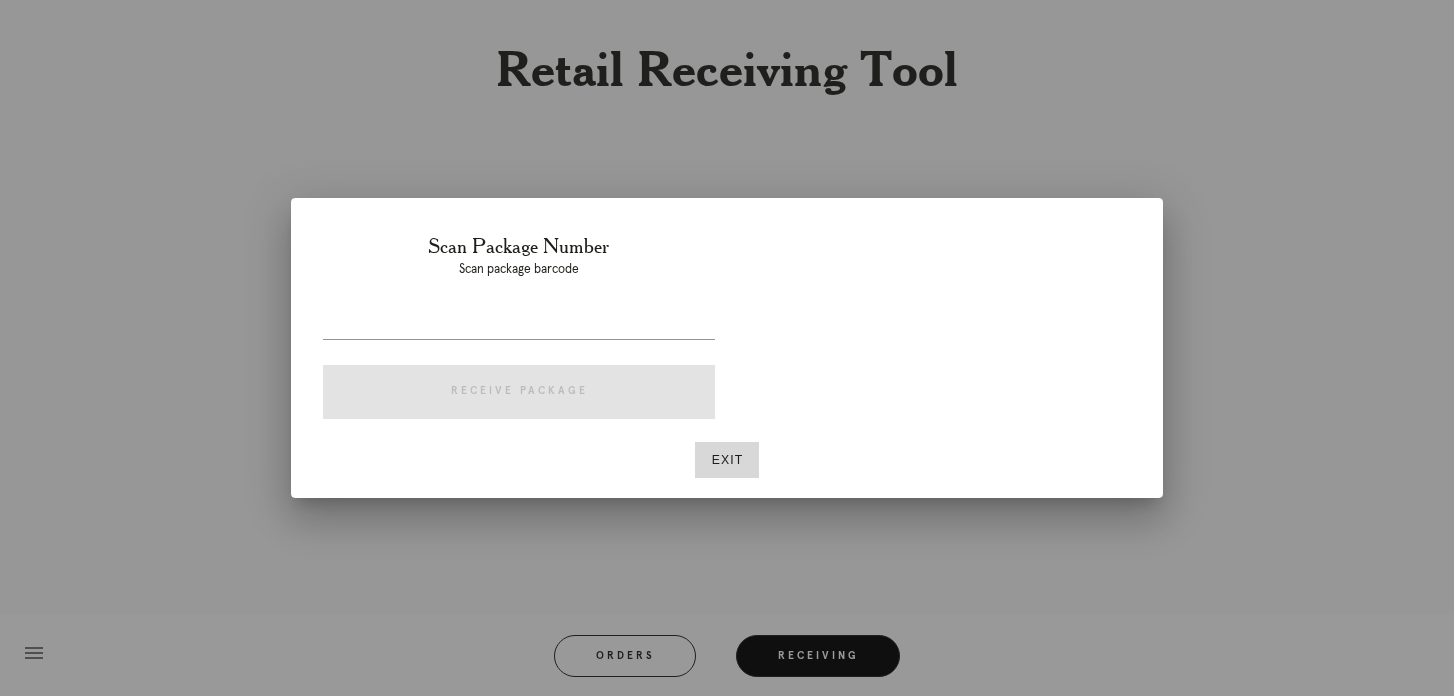 scroll, scrollTop: 0, scrollLeft: 0, axis: both 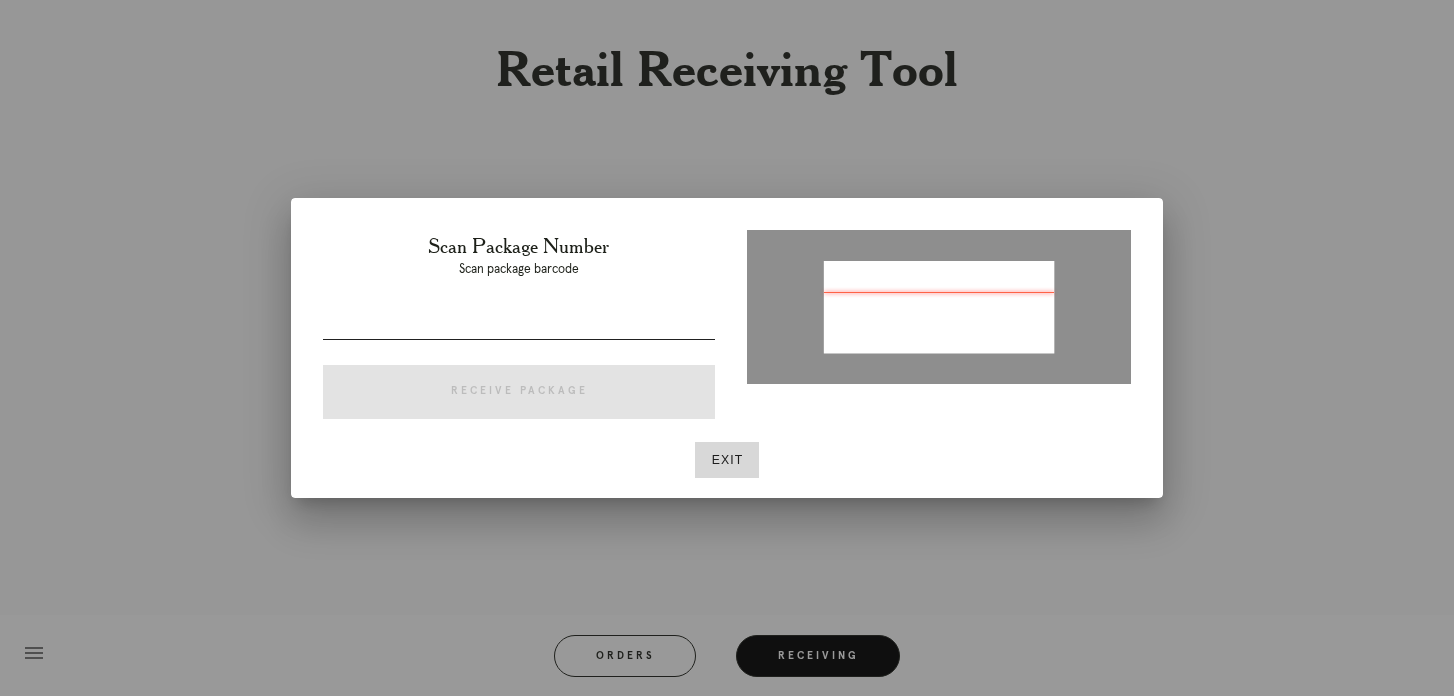 click at bounding box center [519, 323] 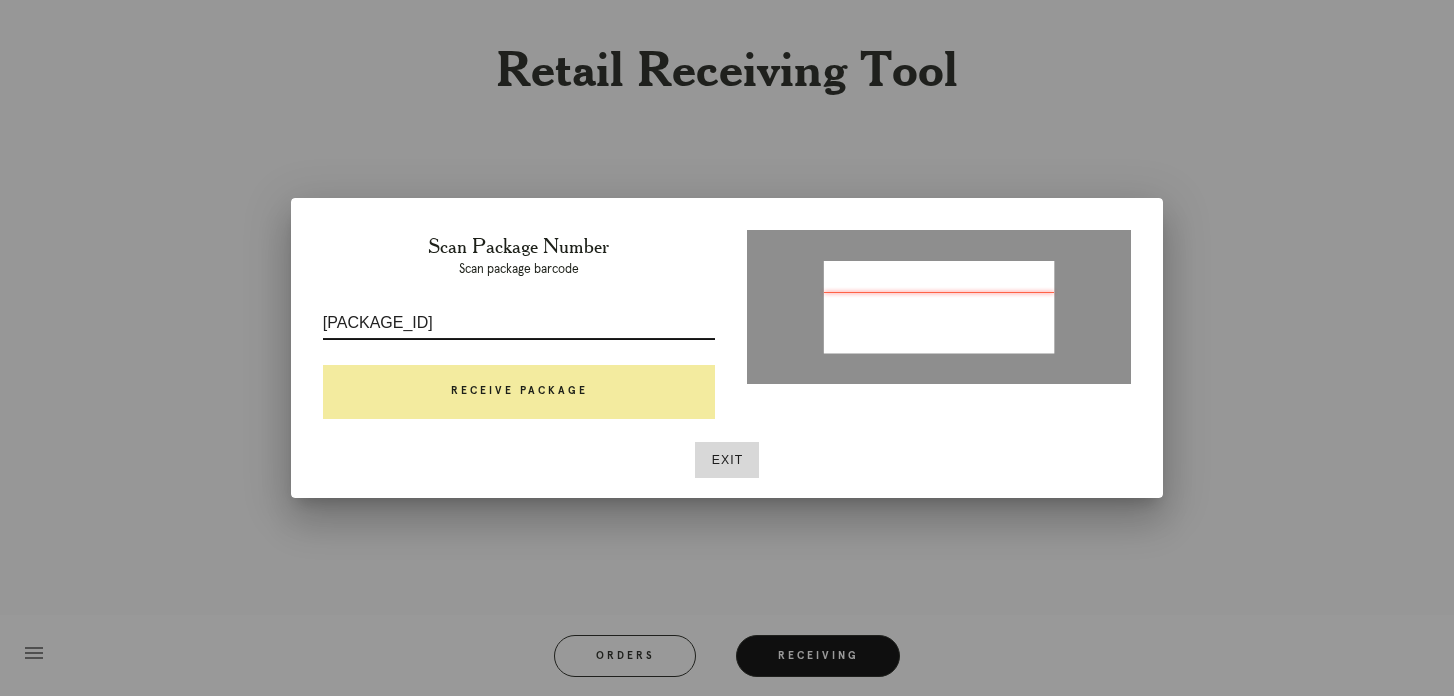 type on "P287478472621115" 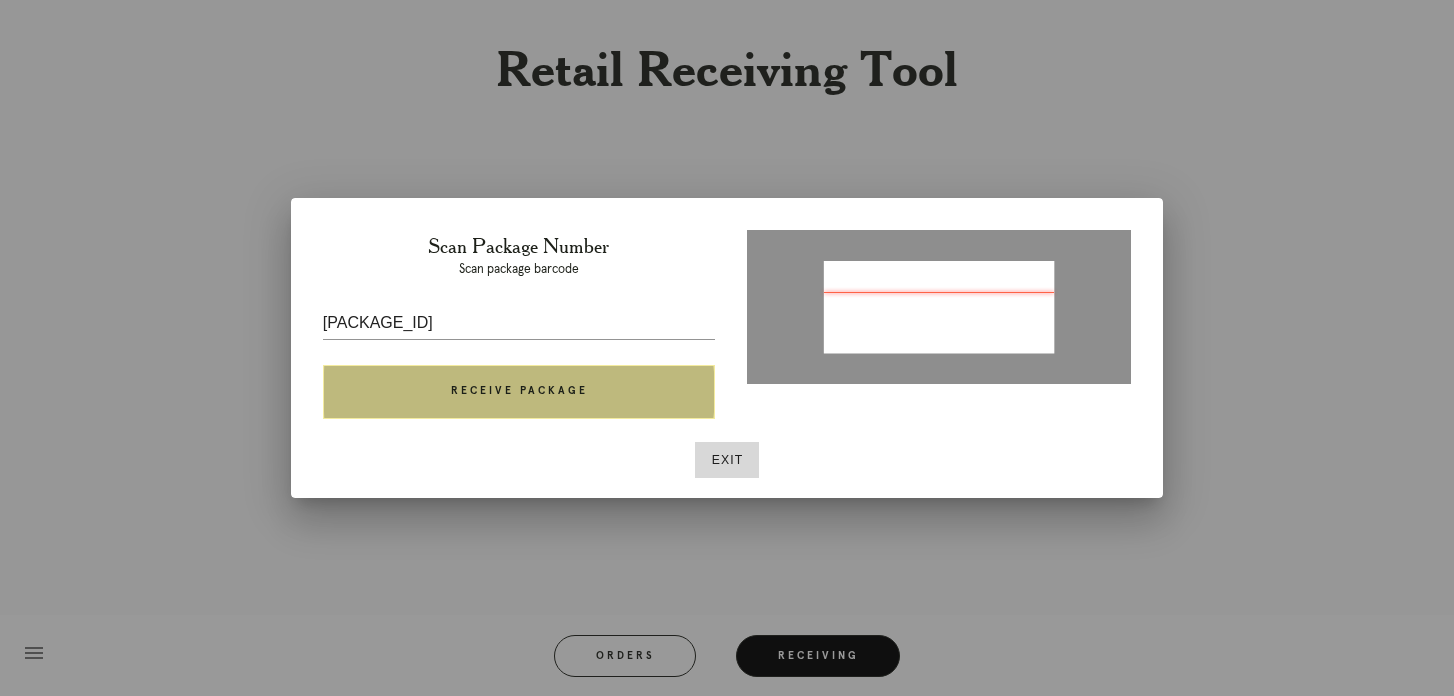 click on "Receive Package" at bounding box center (519, 392) 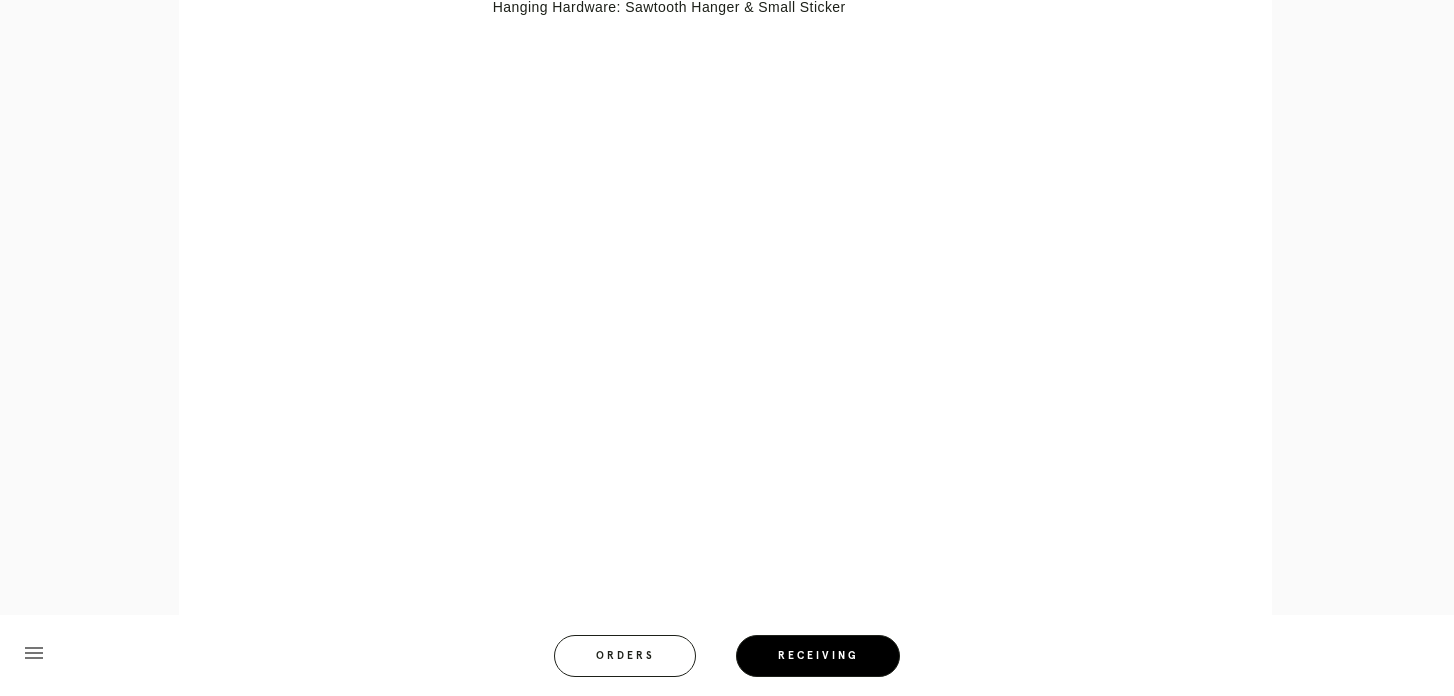 scroll, scrollTop: 859, scrollLeft: 0, axis: vertical 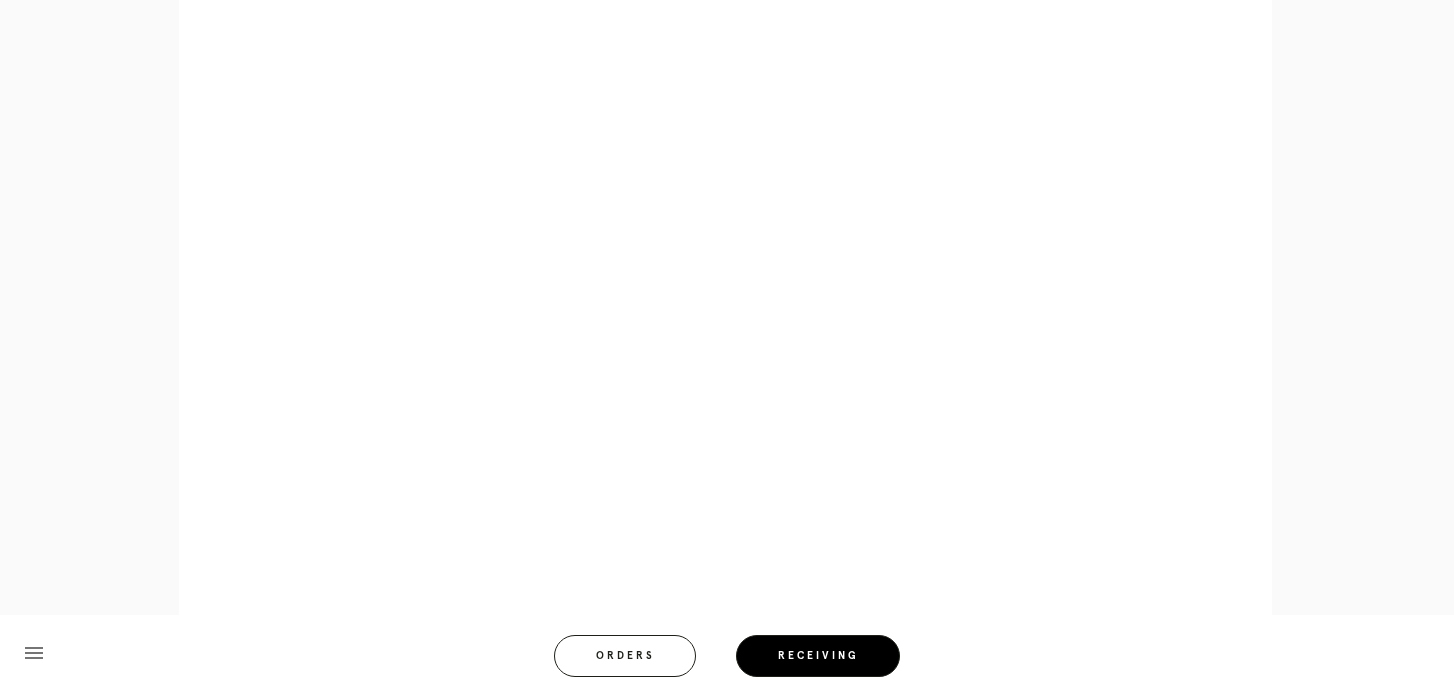 click on "Retail Receiving Tool   close   Package: P287478472621115   Customer: Taylor Camille
Order in Joinery:
R471805571
Order in Shopify:
#M761740473
Order Date:
07/26/2025  5:45 PM EDT
Items Expected in Order: 3   Order Platform: retail     Items Expected in Package:  1
Line Item - L1420480
Inspect Images
Error retreiving frame spec #9780272
Via Torino
Mat: Fabric White
Mat Width: 1.5
Artwork Size:
5.0
x
3.5
Frame Size:
9
x
7.5
Conveyance: shipped
Hanging Hardware: Sawtooth Hanger & Small Sticker
menu
Orders
Receiving
Logged in as:   jessica.kadavy@framebridge.com   Santa Monica
Logout" at bounding box center [727, 18] 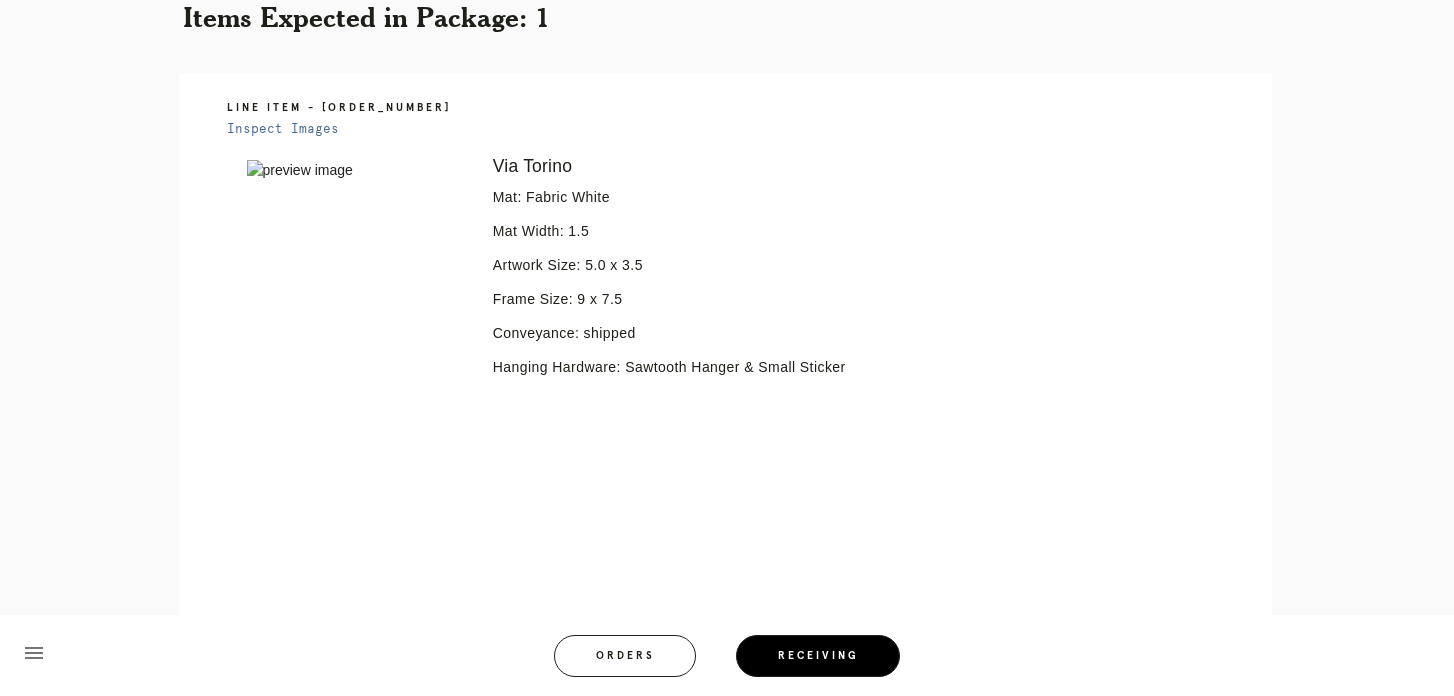 scroll, scrollTop: 405, scrollLeft: 0, axis: vertical 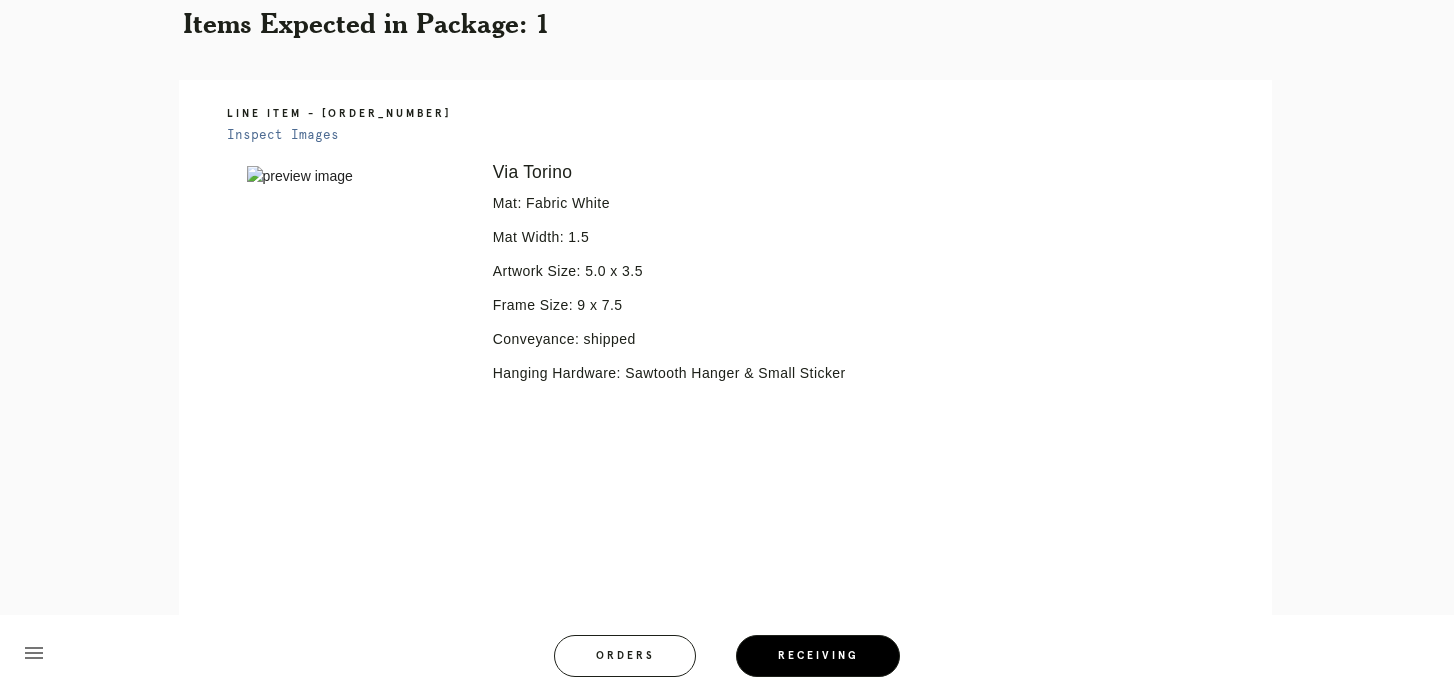 click on "Inspect Images" at bounding box center (283, 135) 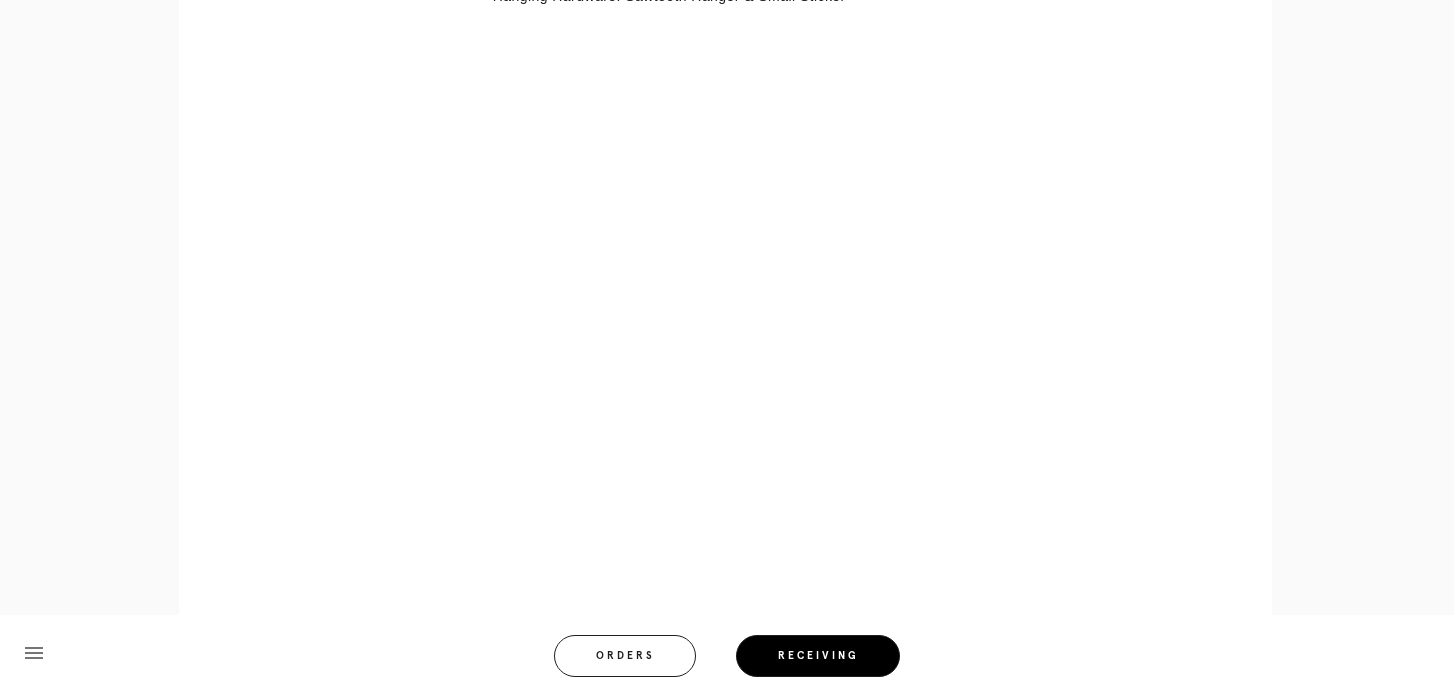 scroll, scrollTop: 792, scrollLeft: 0, axis: vertical 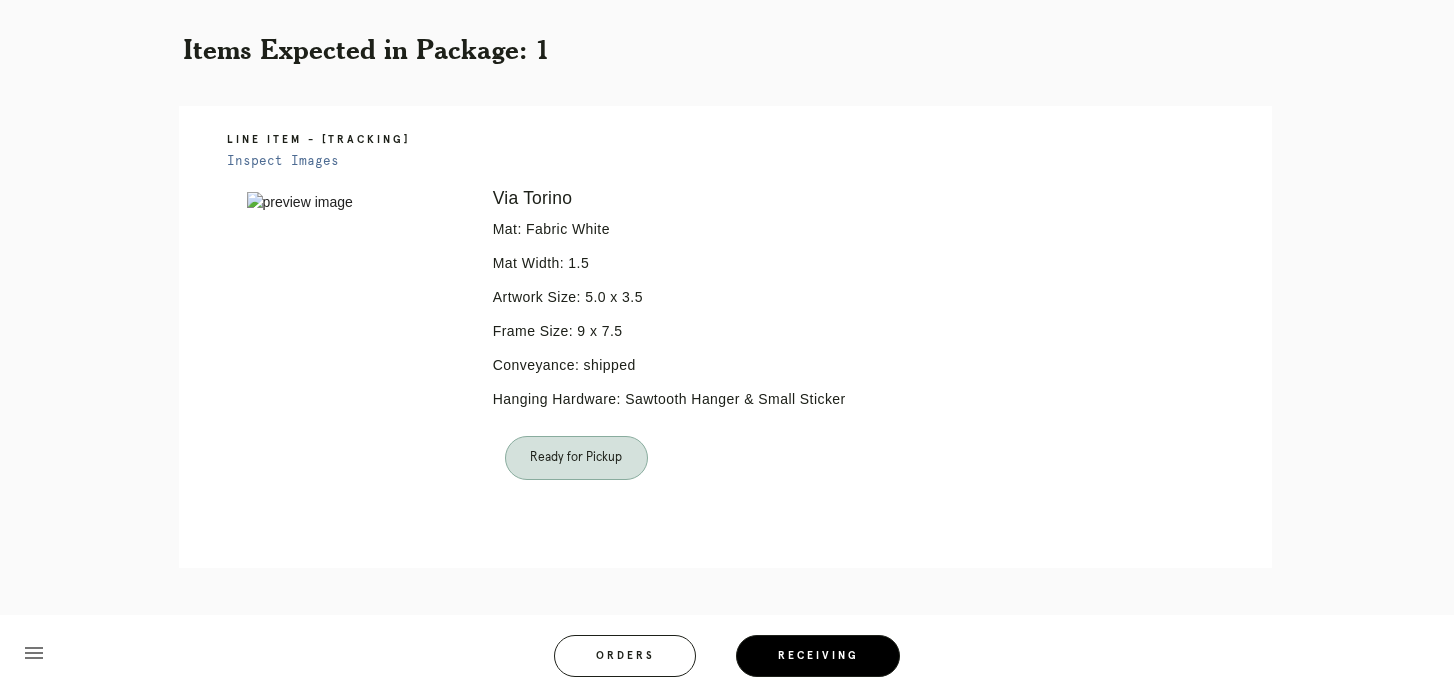 click on "Ready for Pickup" at bounding box center [576, 458] 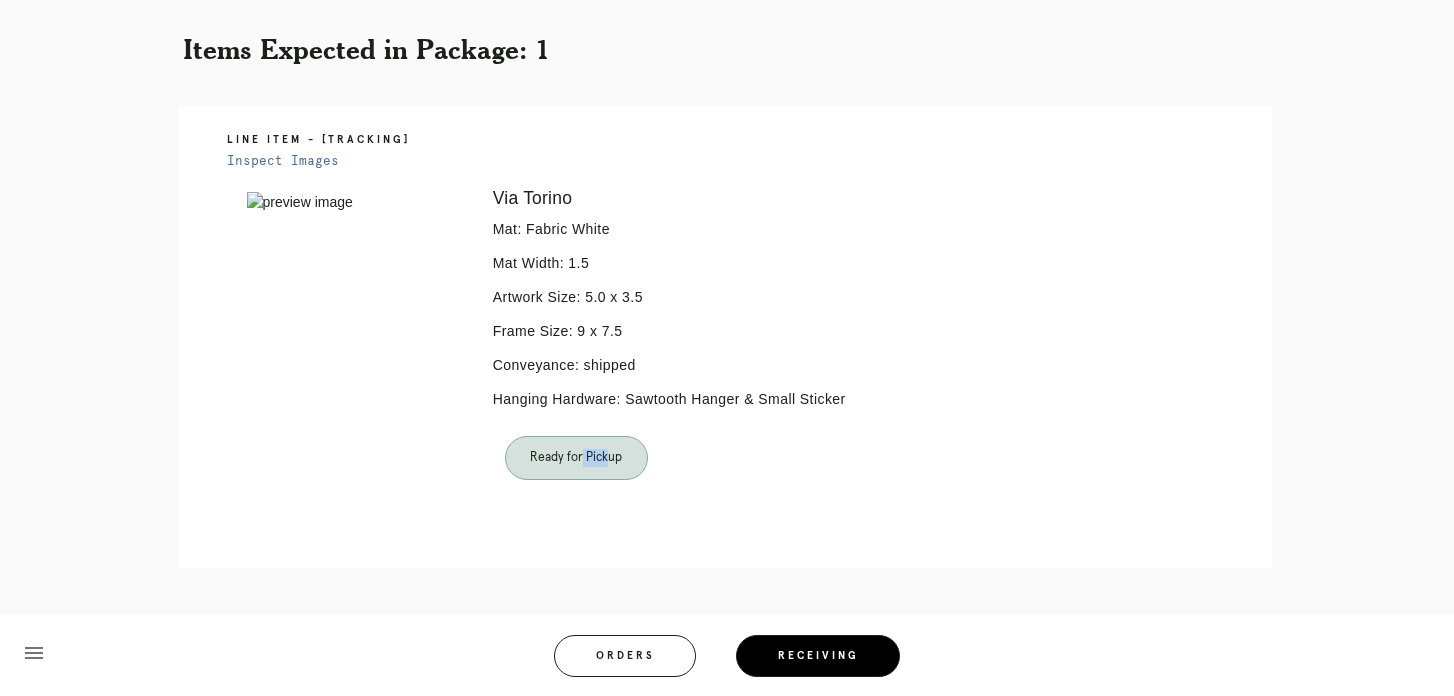 click on "Ready for Pickup" at bounding box center [576, 458] 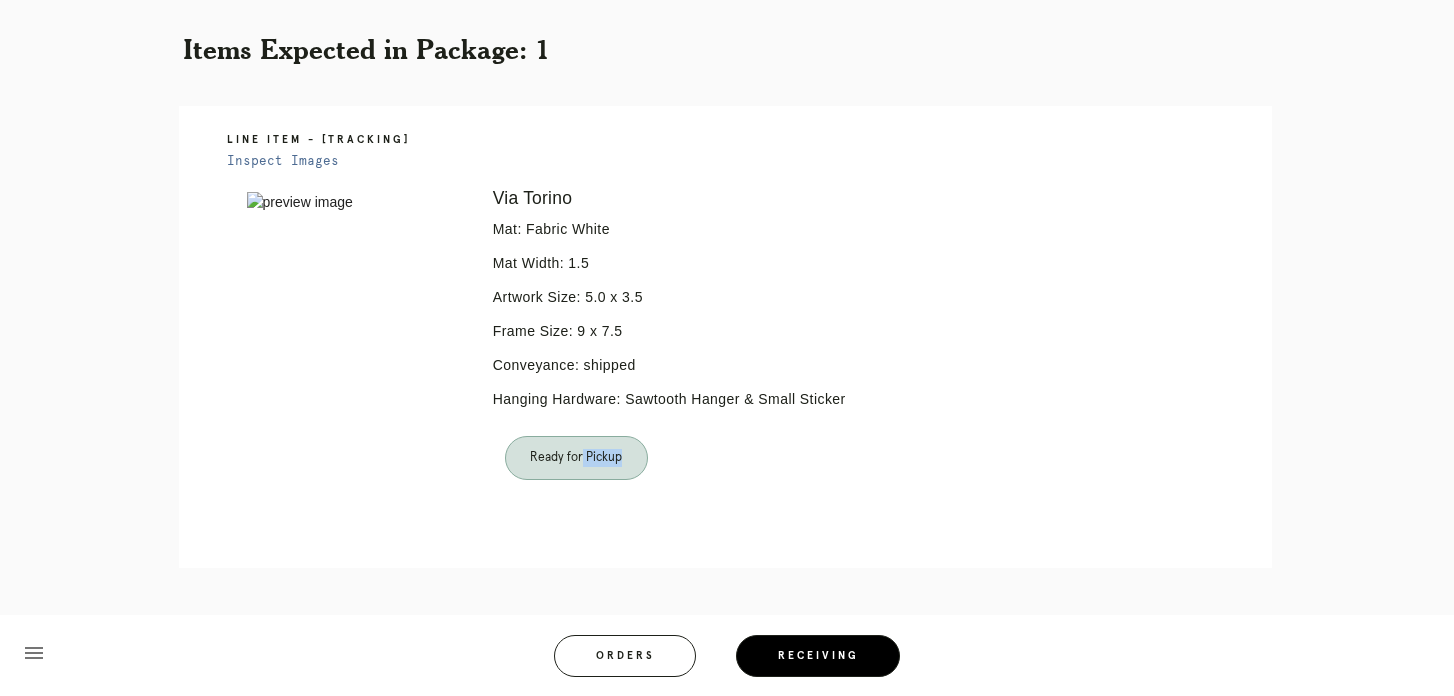 click on "Ready for Pickup" at bounding box center (576, 458) 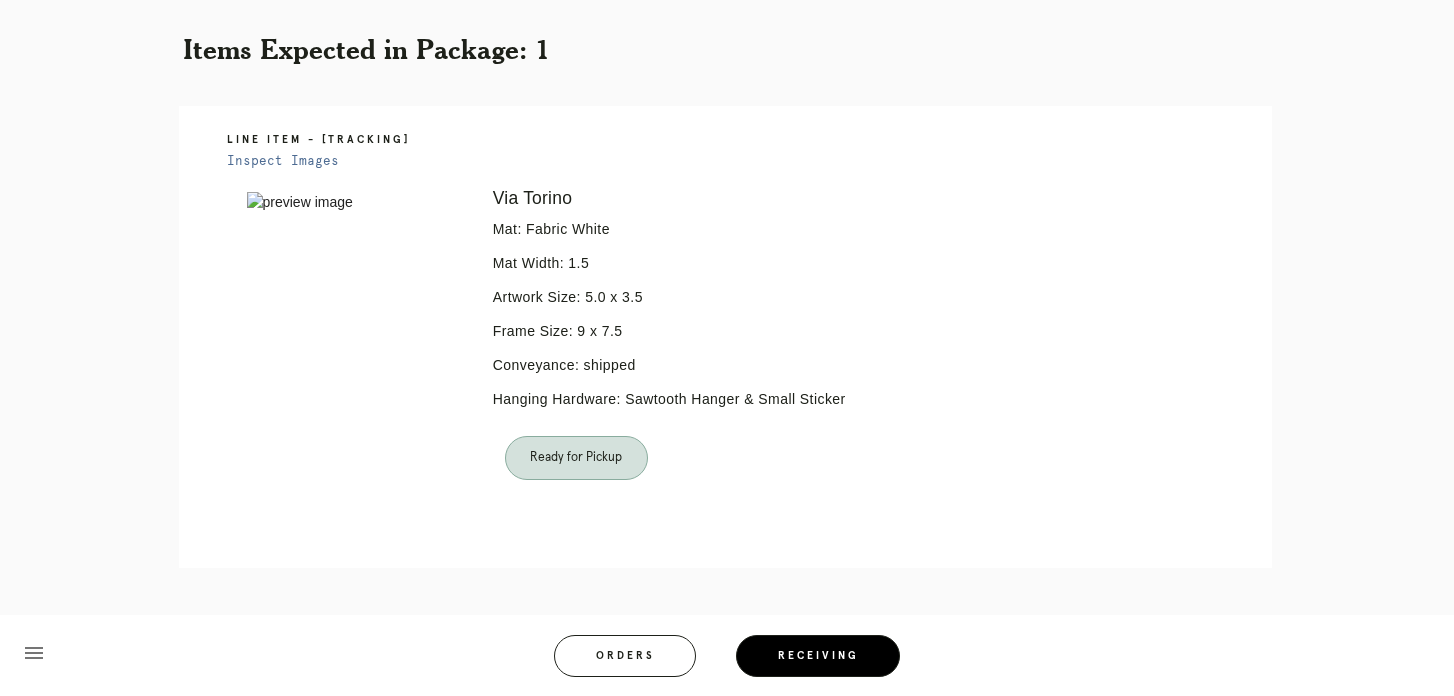 click on "Ready for Pickup" at bounding box center [700, 458] 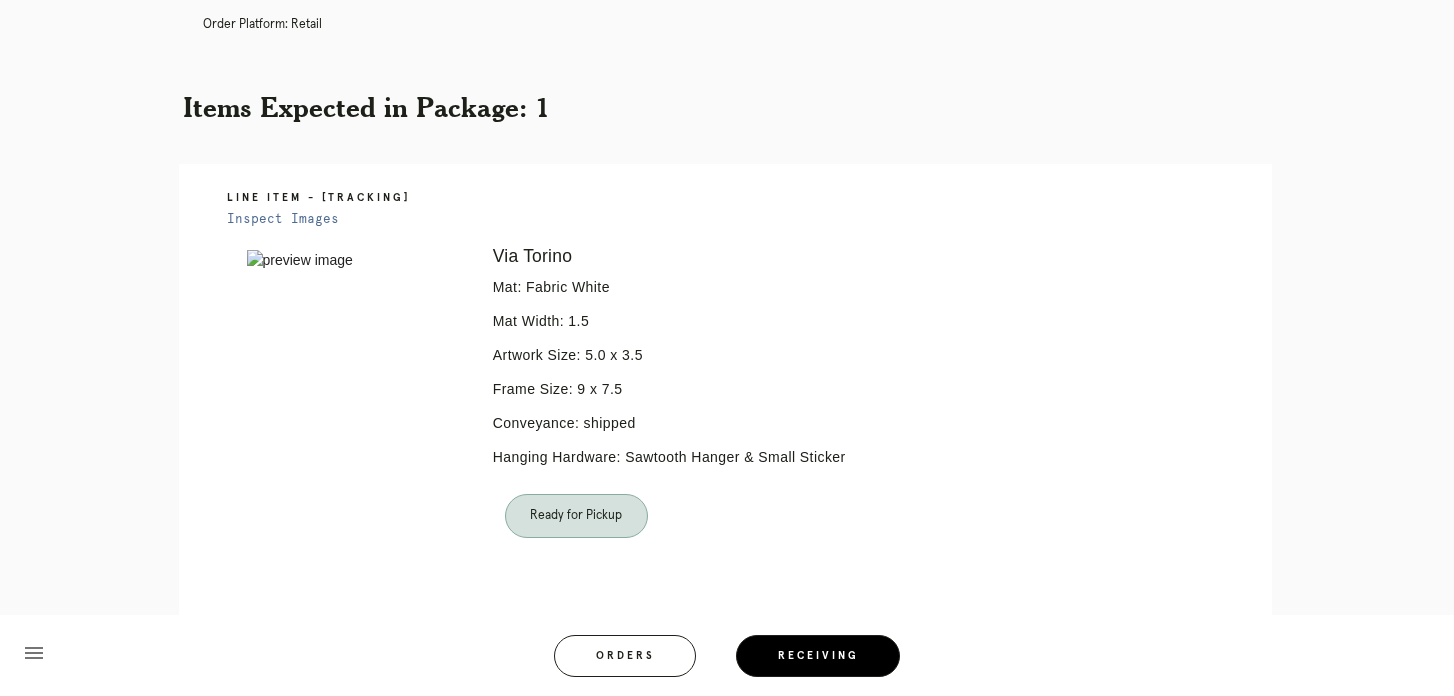 scroll, scrollTop: 379, scrollLeft: 0, axis: vertical 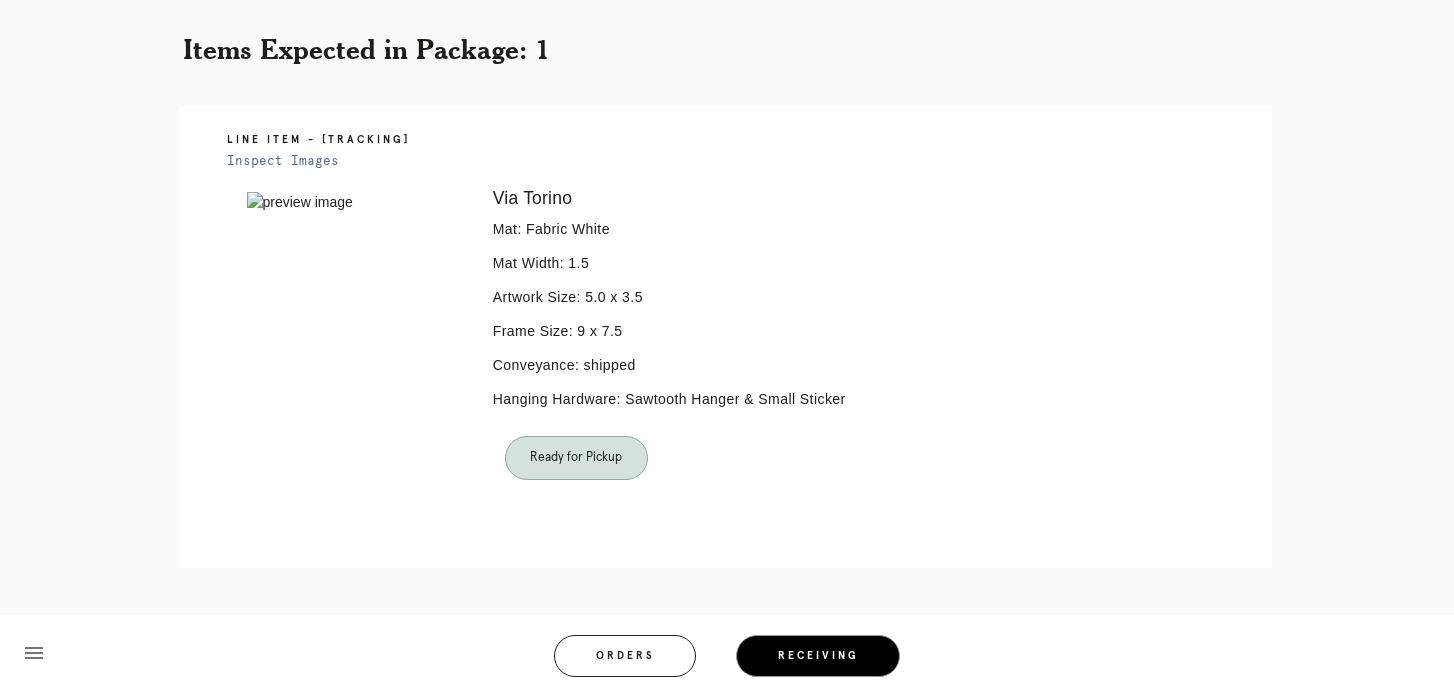 click on "Receiving" at bounding box center (818, 656) 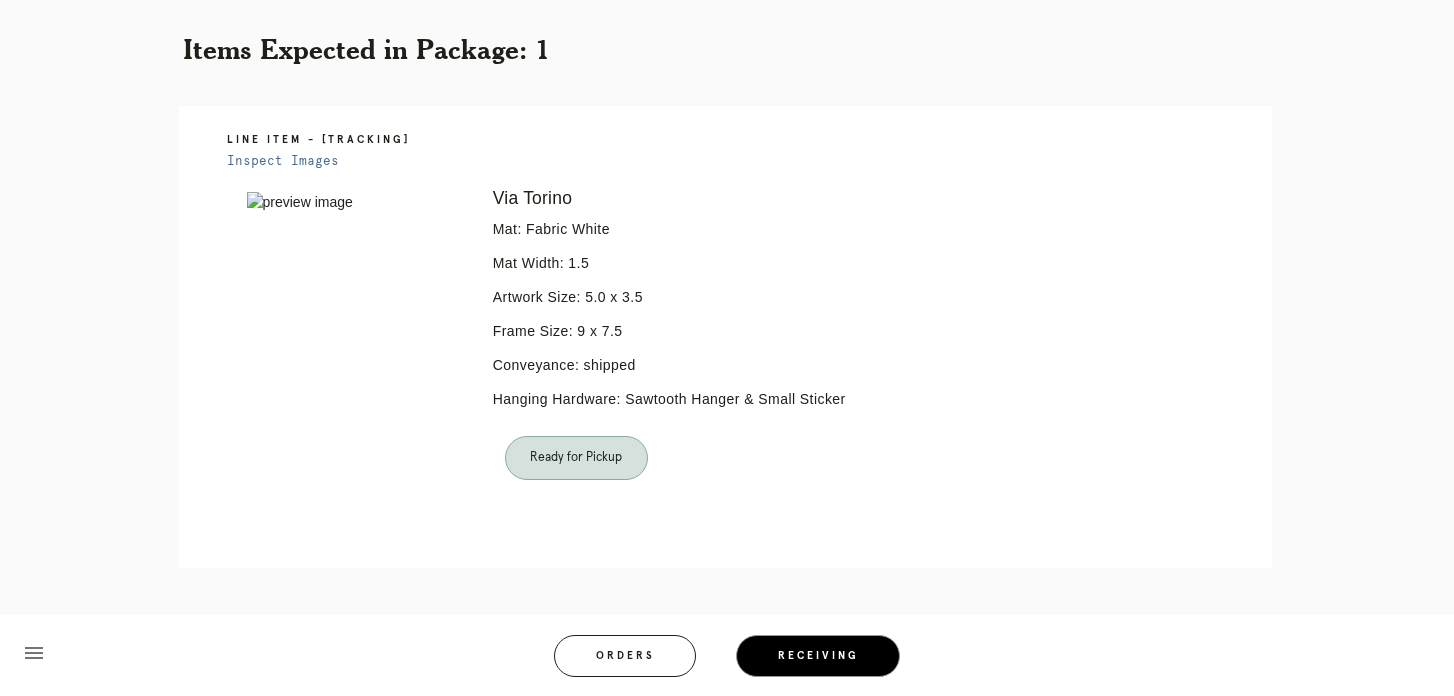 click on "Receiving" at bounding box center (818, 656) 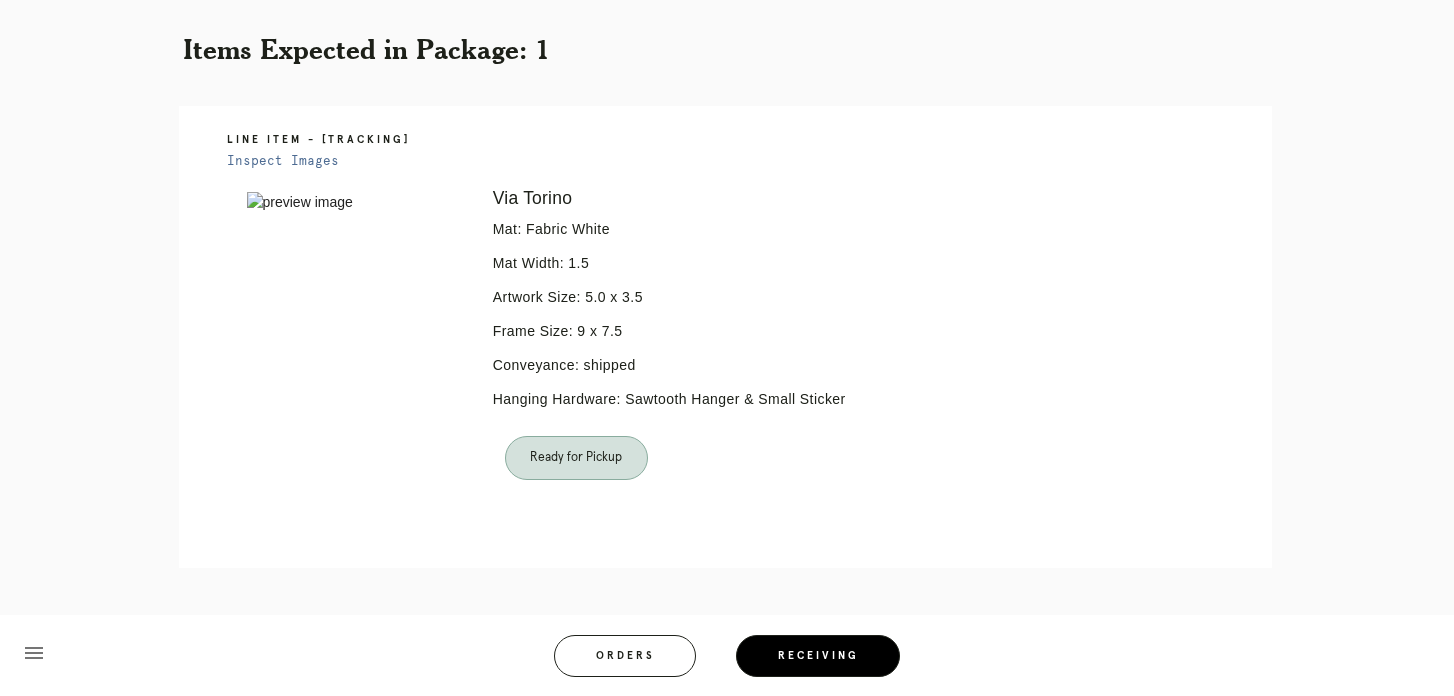 scroll, scrollTop: 378, scrollLeft: 0, axis: vertical 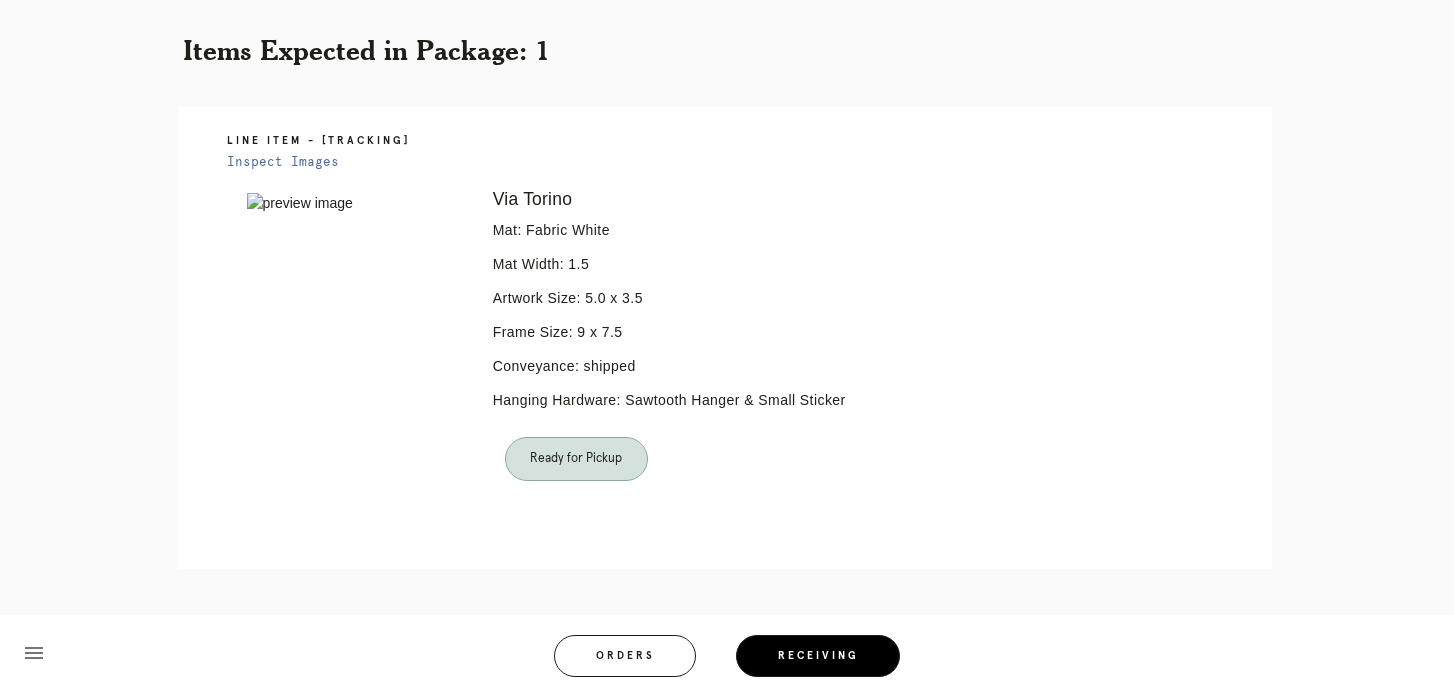 click on "Ready for Pickup" at bounding box center [576, 459] 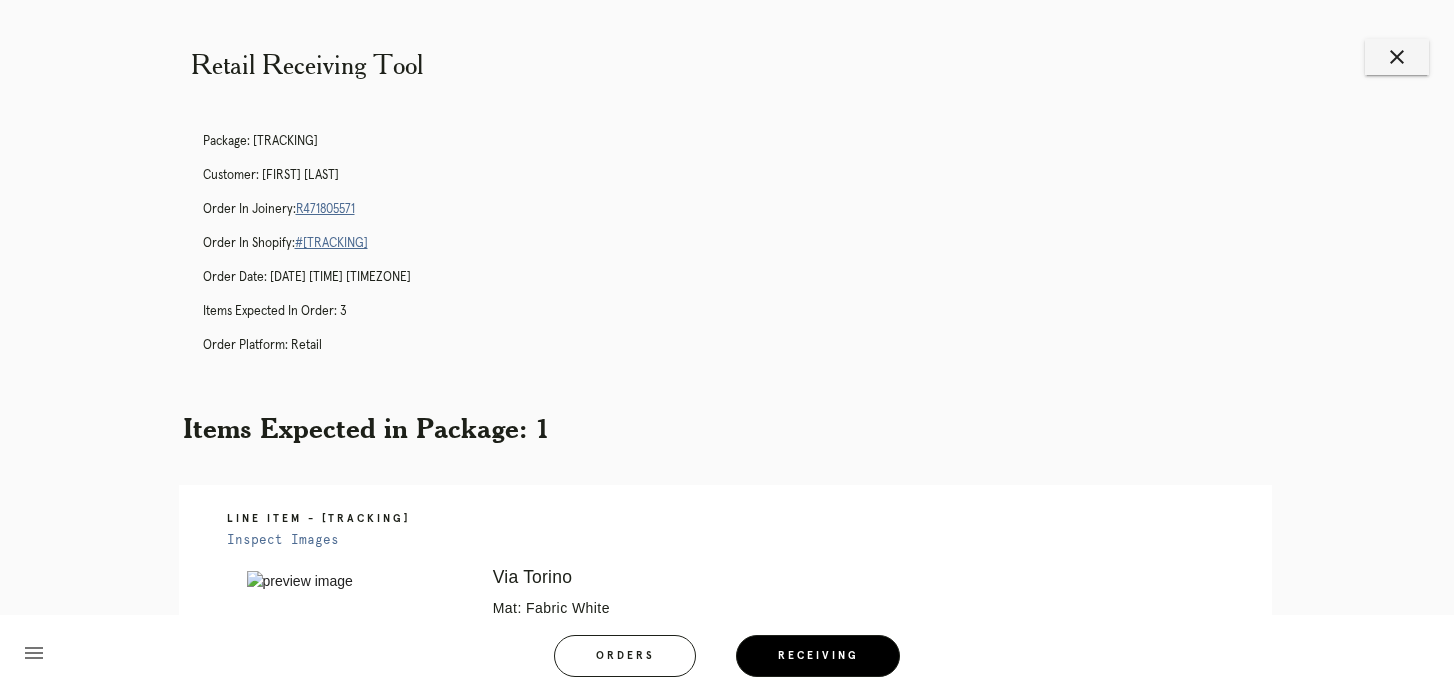 scroll, scrollTop: 379, scrollLeft: 0, axis: vertical 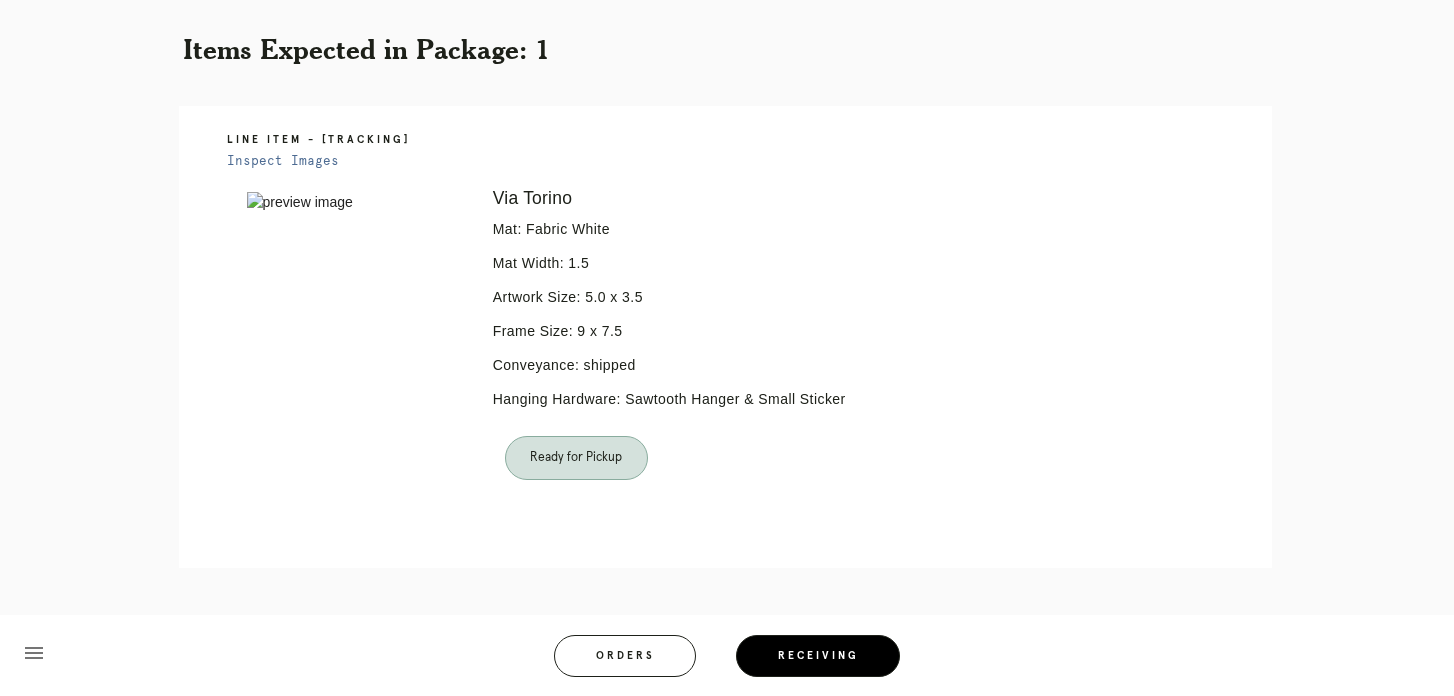click on "Via Torino
Mat: Fabric White
Mat Width: 1.5
Artwork Size:
5.0
x
3.5
Frame Size:
9
x
7.5
Conveyance: shipped
Hanging Hardware: Sawtooth Hanger & Small Sticker
Ready for Pickup" at bounding box center [700, 360] 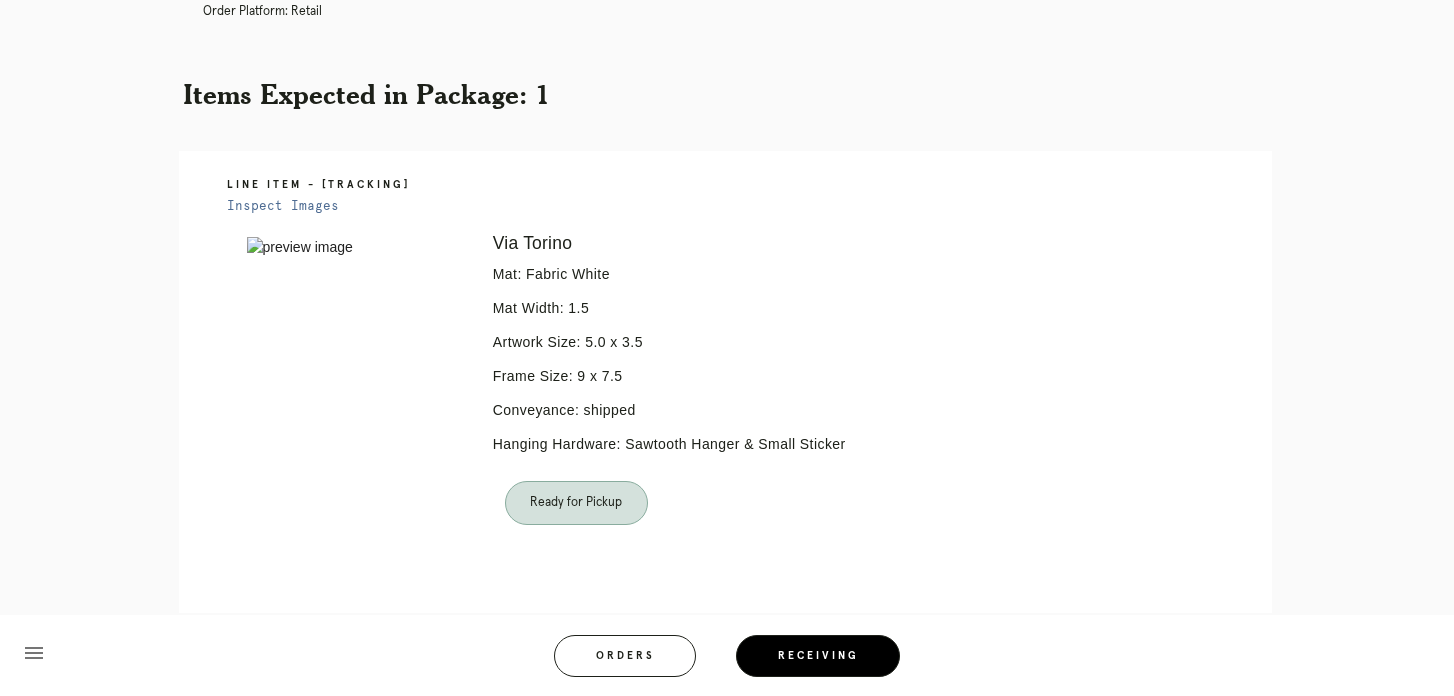 scroll, scrollTop: 379, scrollLeft: 0, axis: vertical 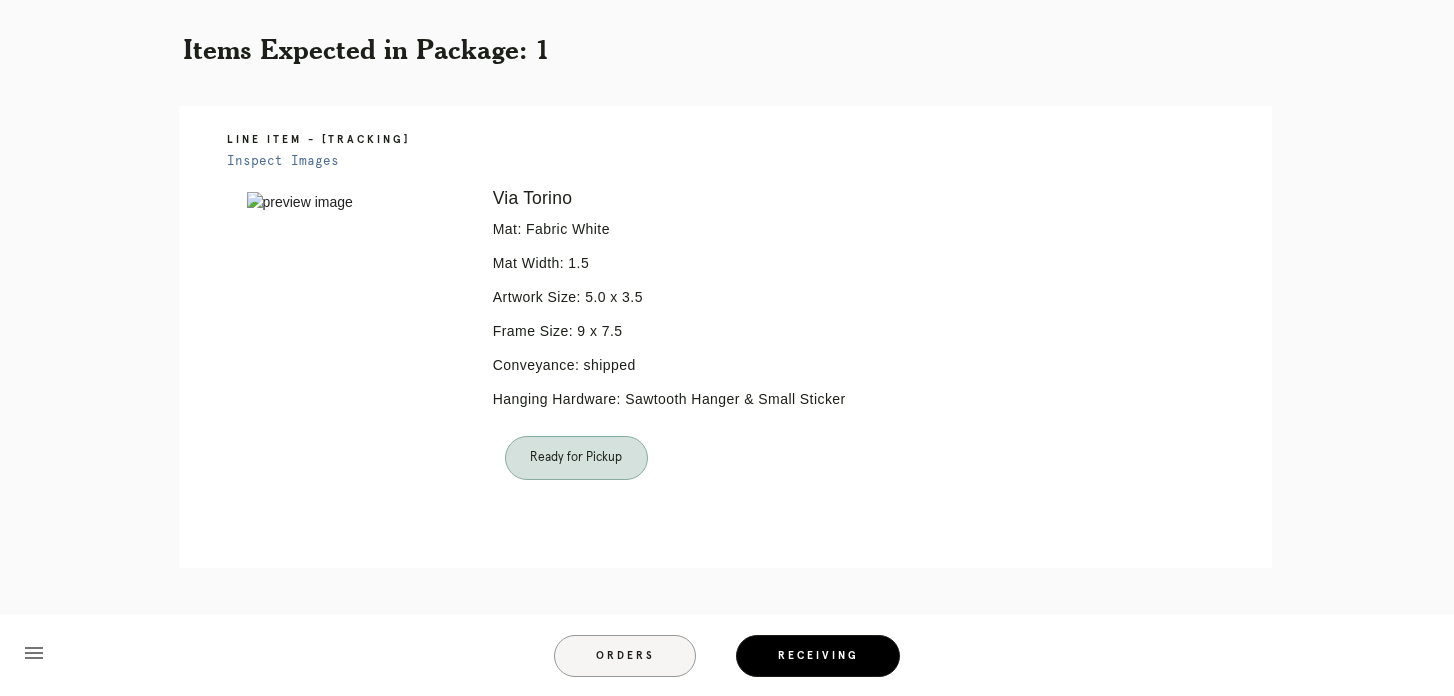 click on "Orders" at bounding box center [625, 656] 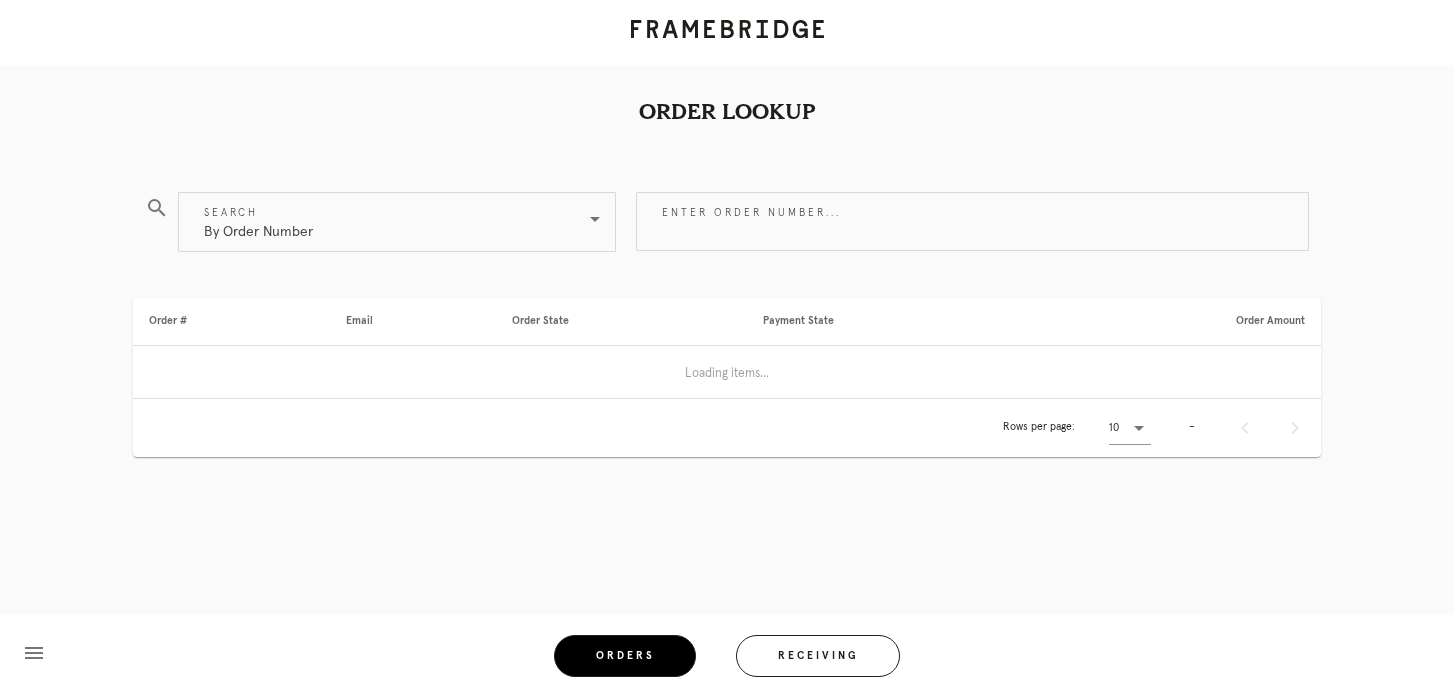 scroll, scrollTop: 0, scrollLeft: 0, axis: both 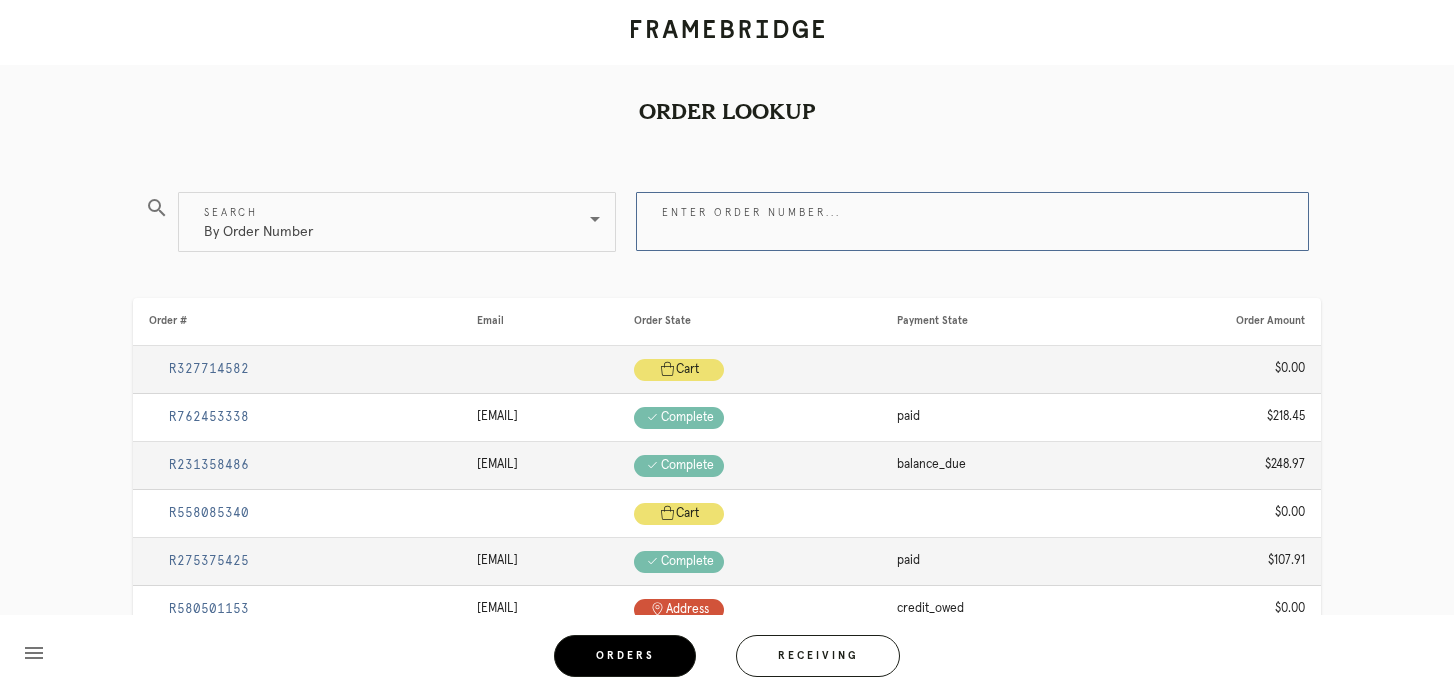 click on "Enter order number..." at bounding box center (972, 221) 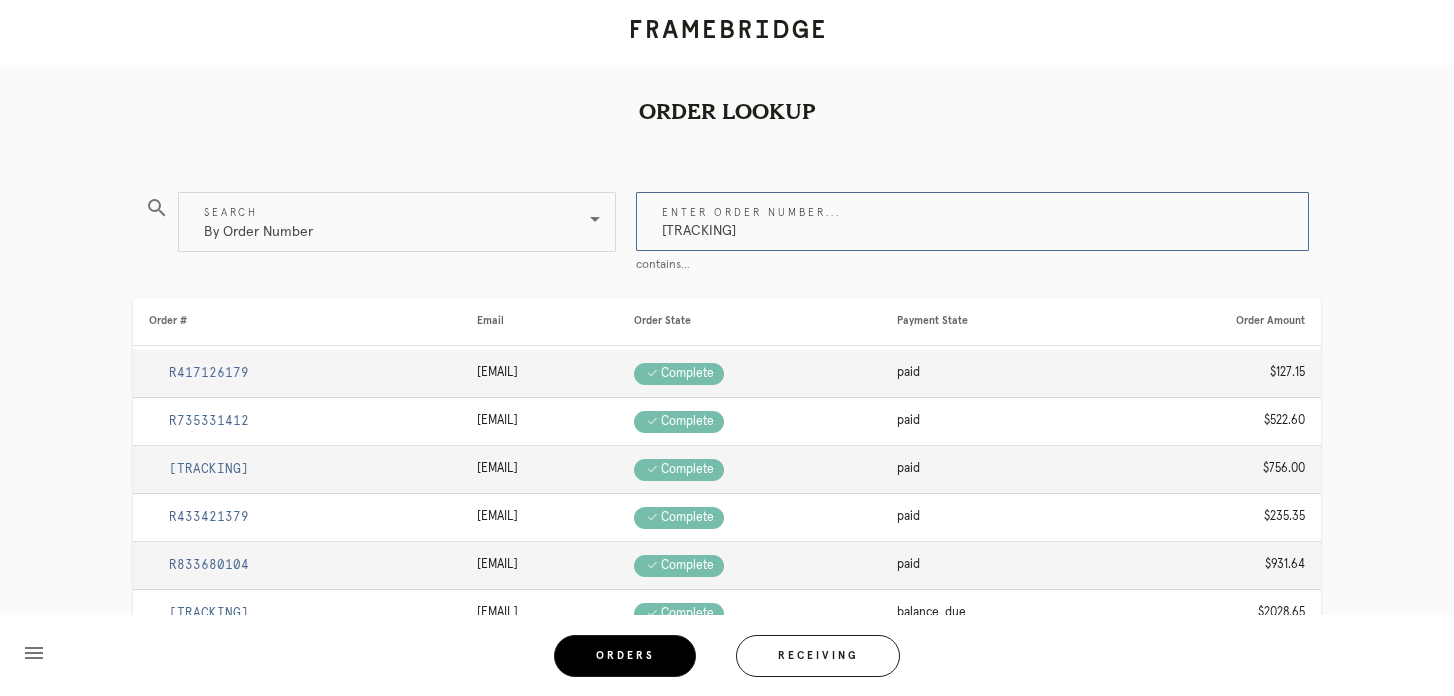 type on "[TRACKING]" 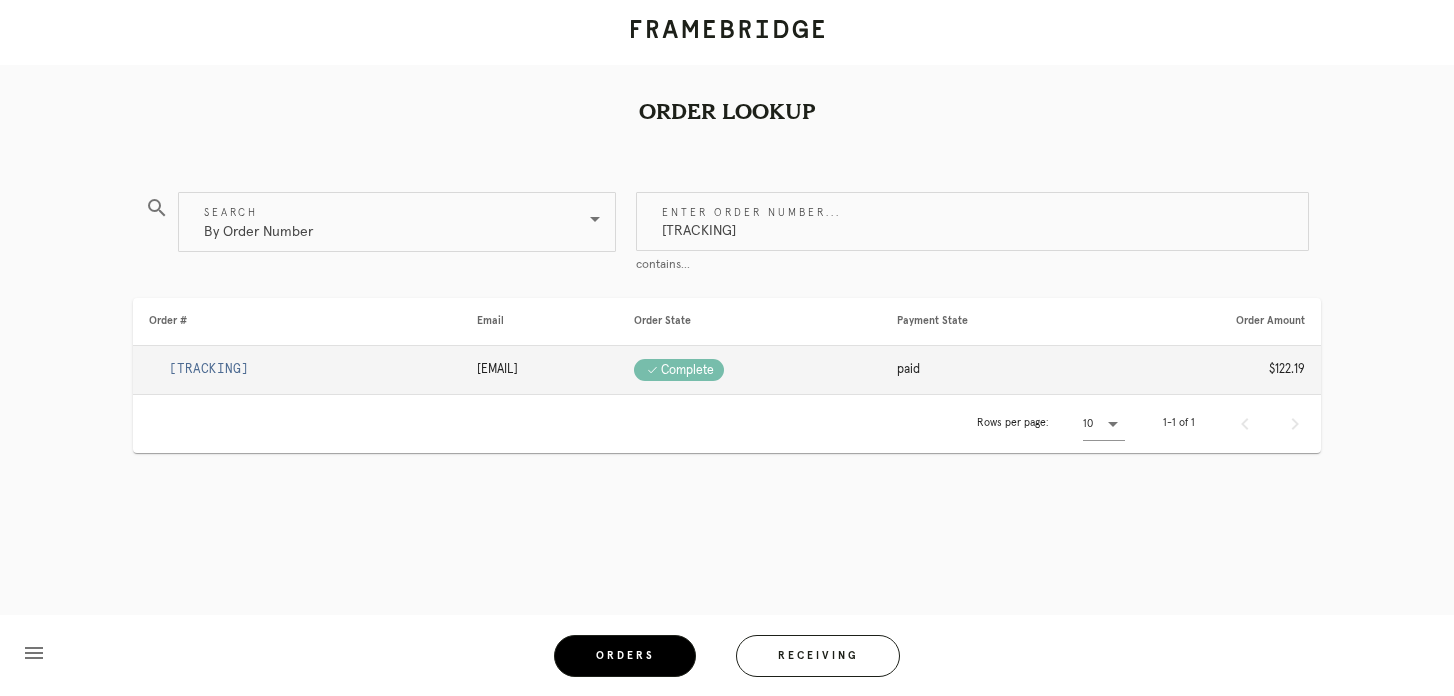 click on "[TRACKING]" at bounding box center [209, 369] 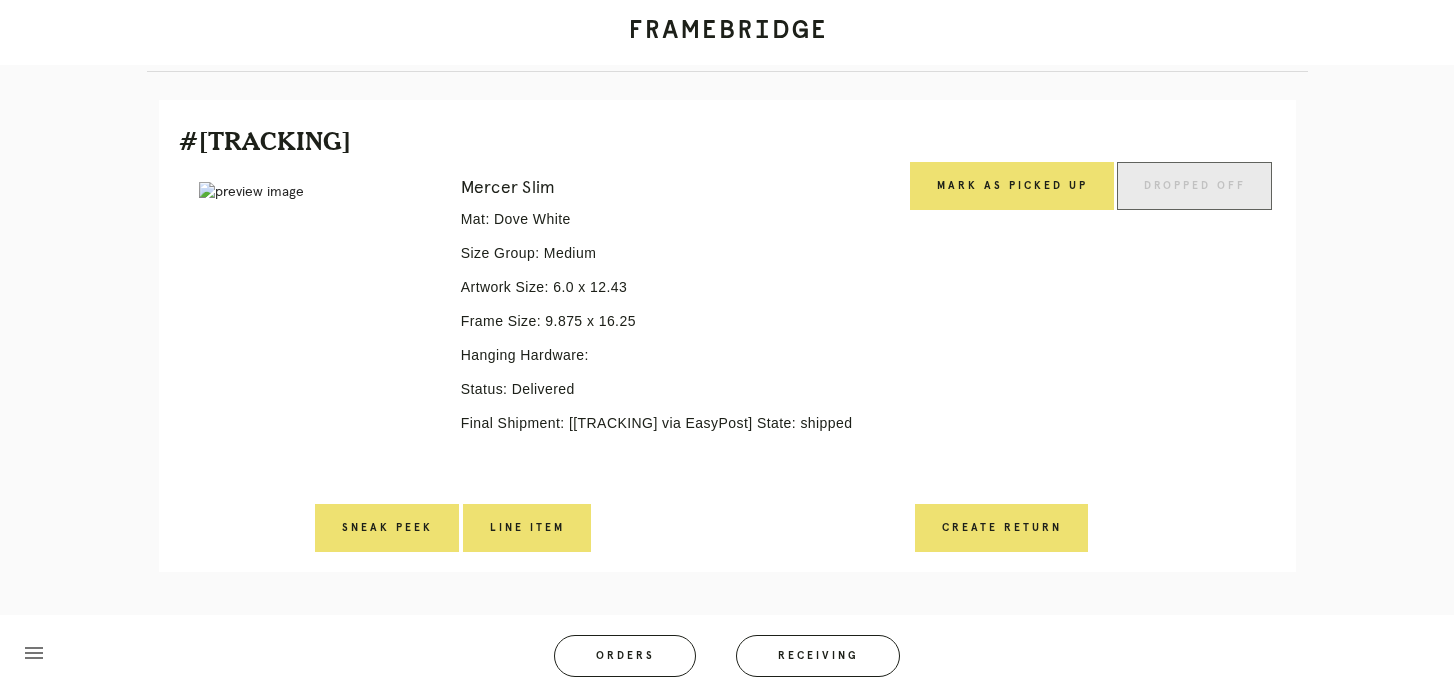 scroll, scrollTop: 493, scrollLeft: 0, axis: vertical 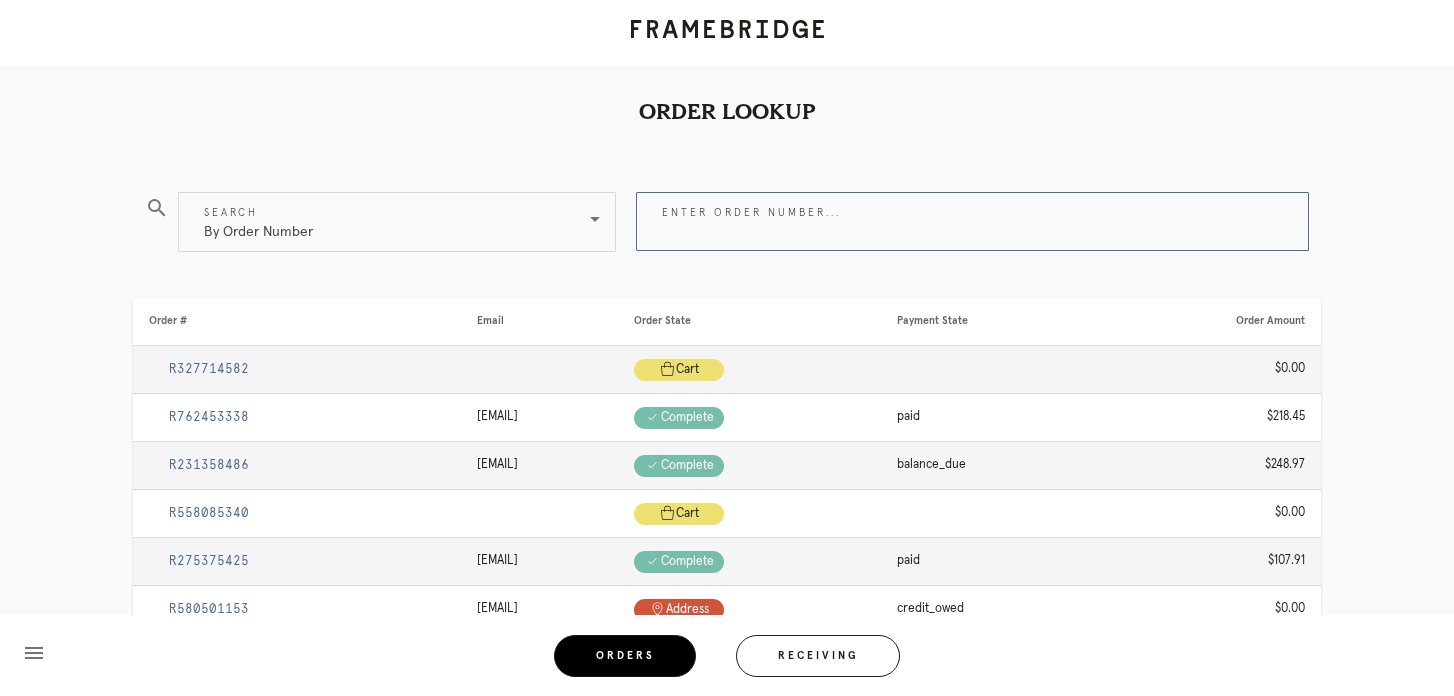 click on "Enter order number..." at bounding box center (972, 221) 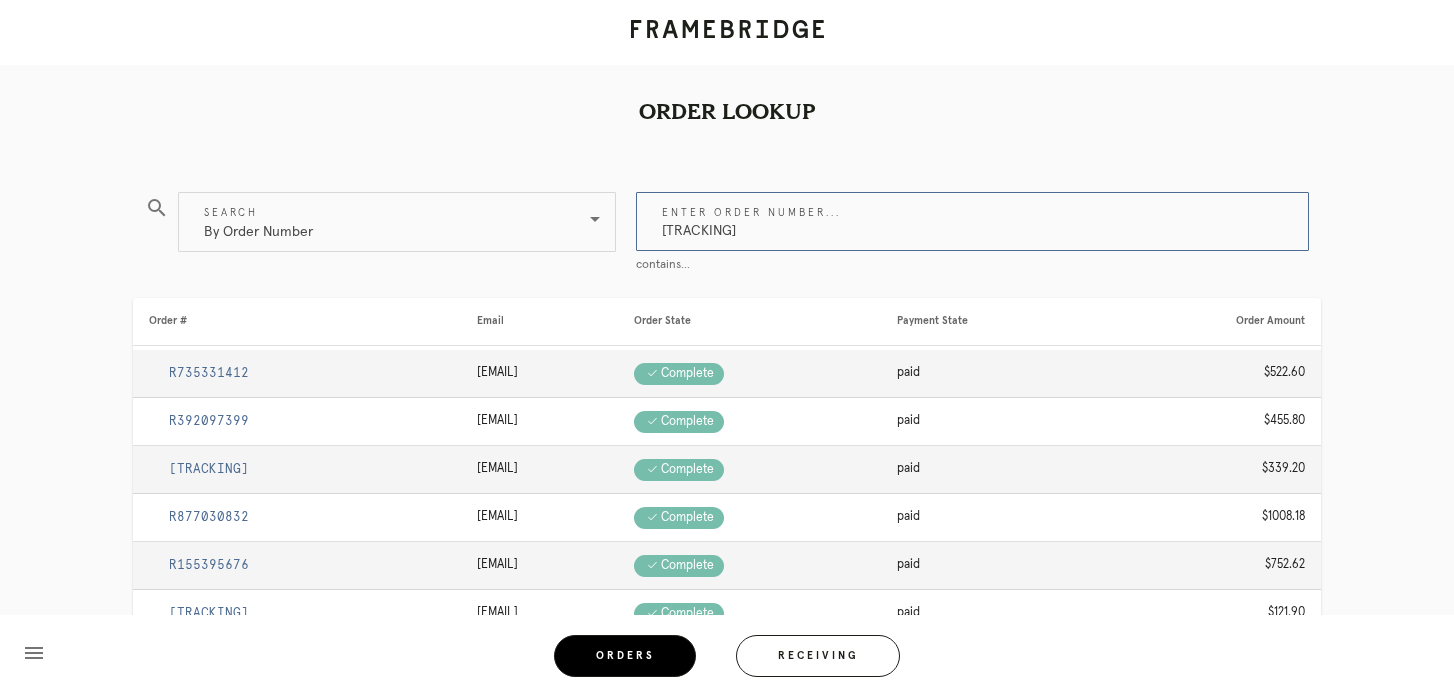 type on "[TRACKING]" 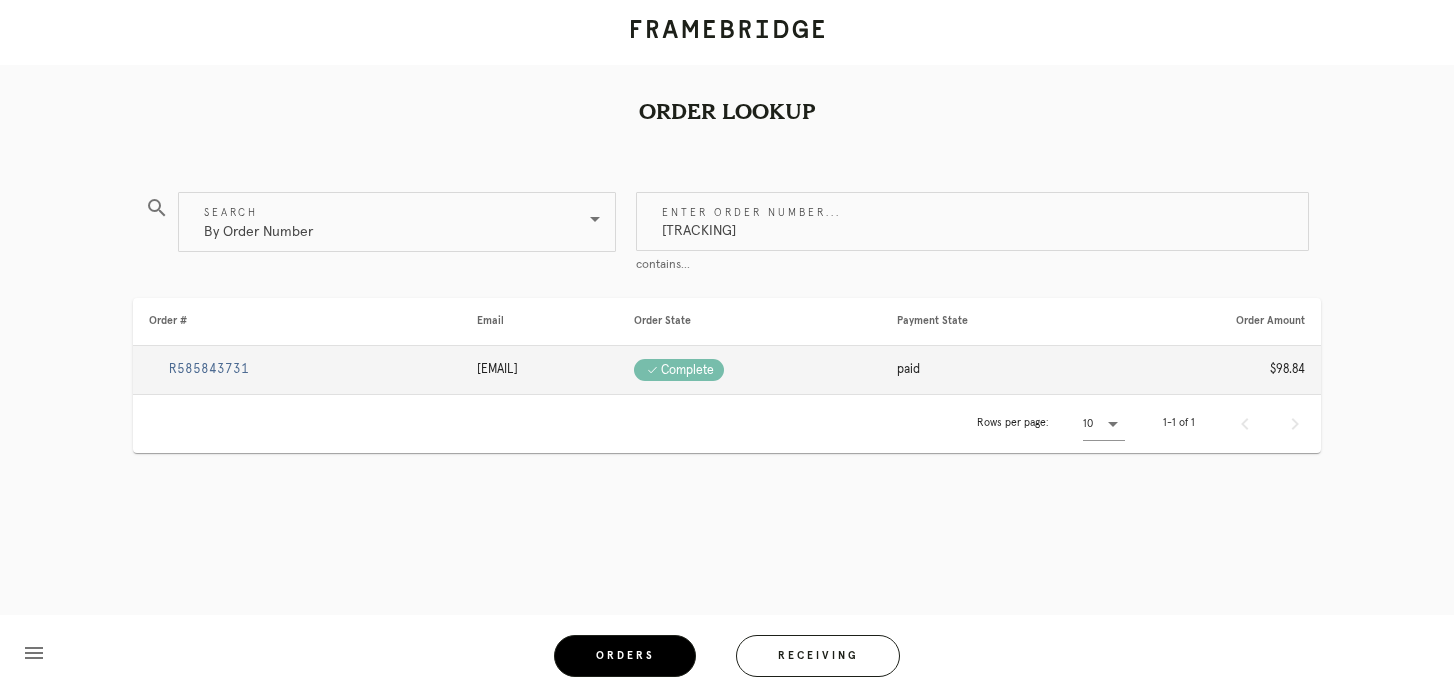 click on "R585843731" at bounding box center (209, 369) 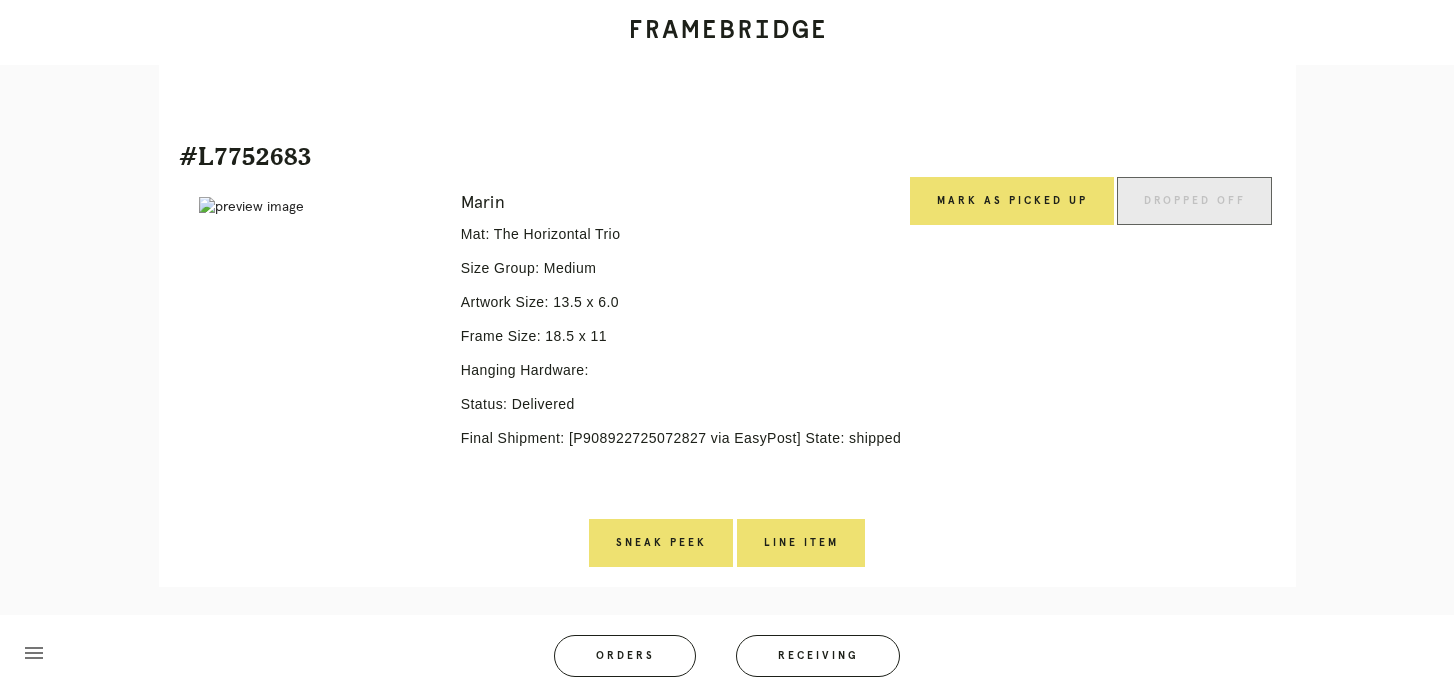 scroll, scrollTop: 608, scrollLeft: 0, axis: vertical 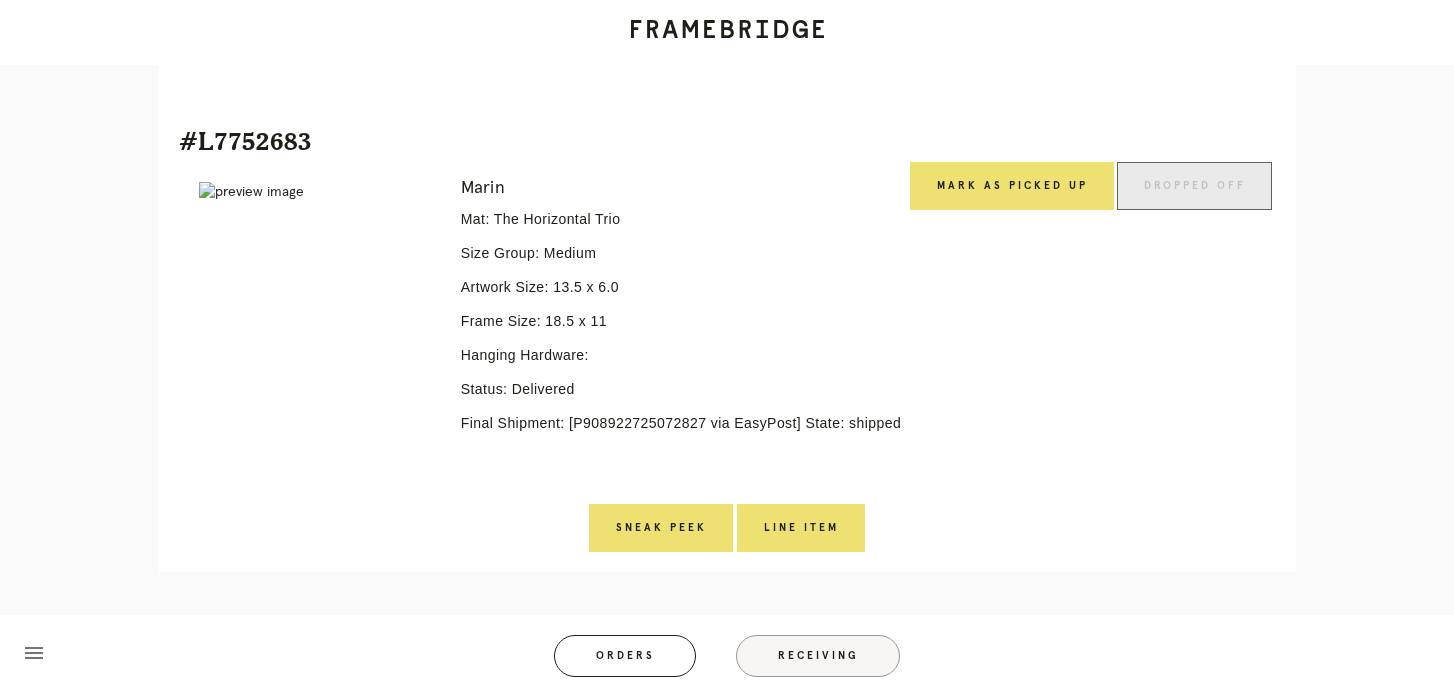 click on "Receiving" at bounding box center (818, 656) 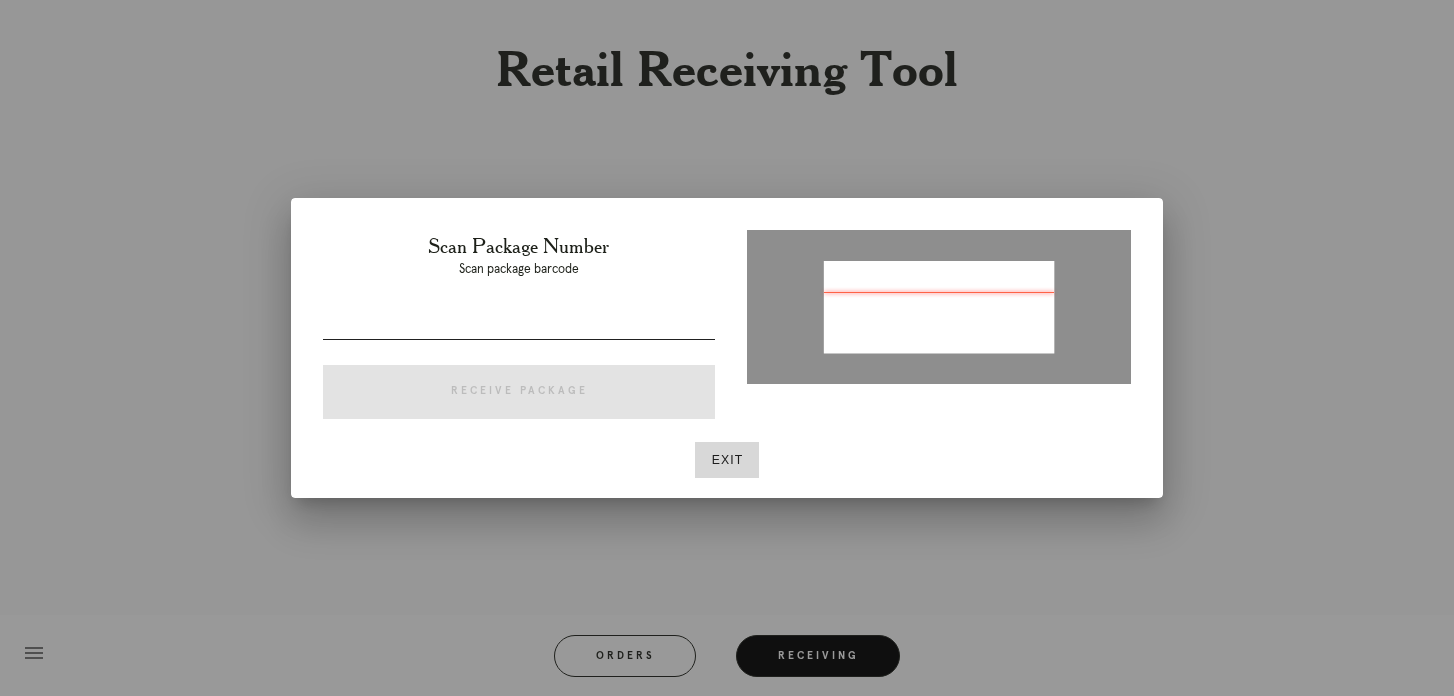 click at bounding box center (519, 323) 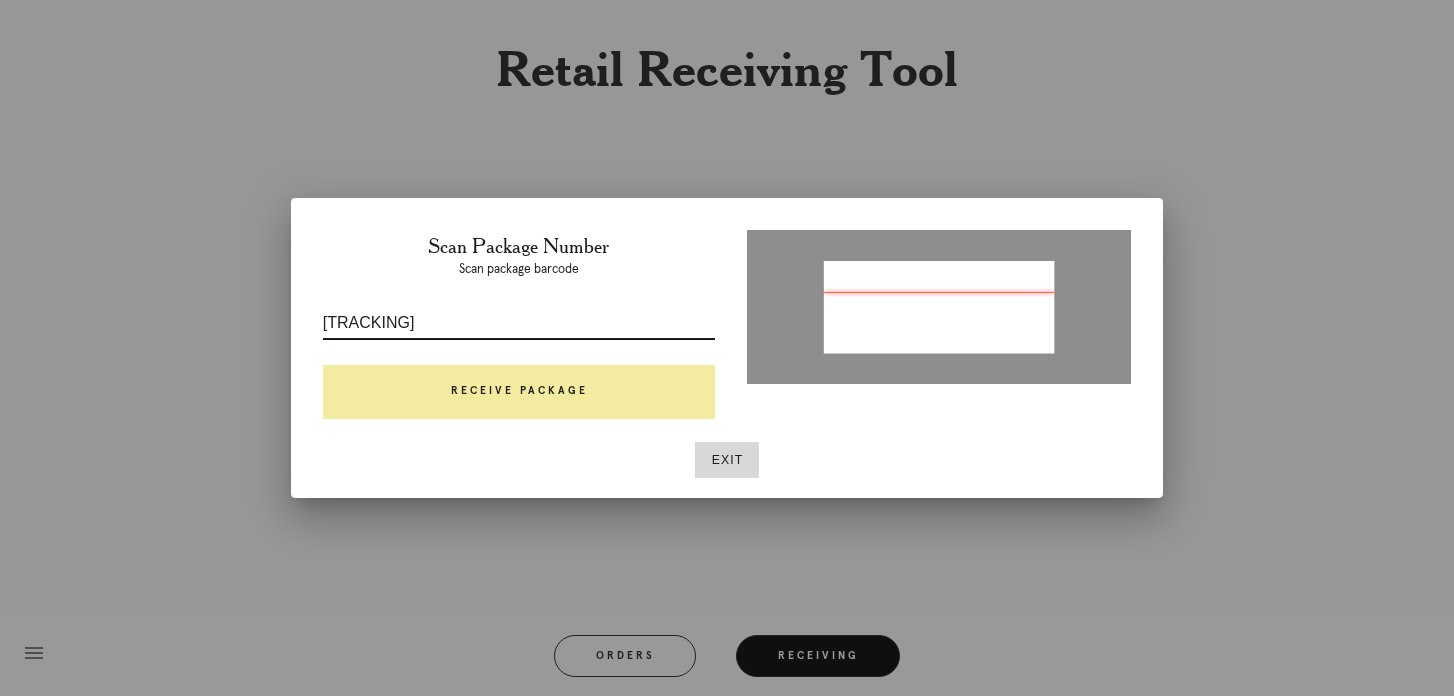 type on "[TRACKING]" 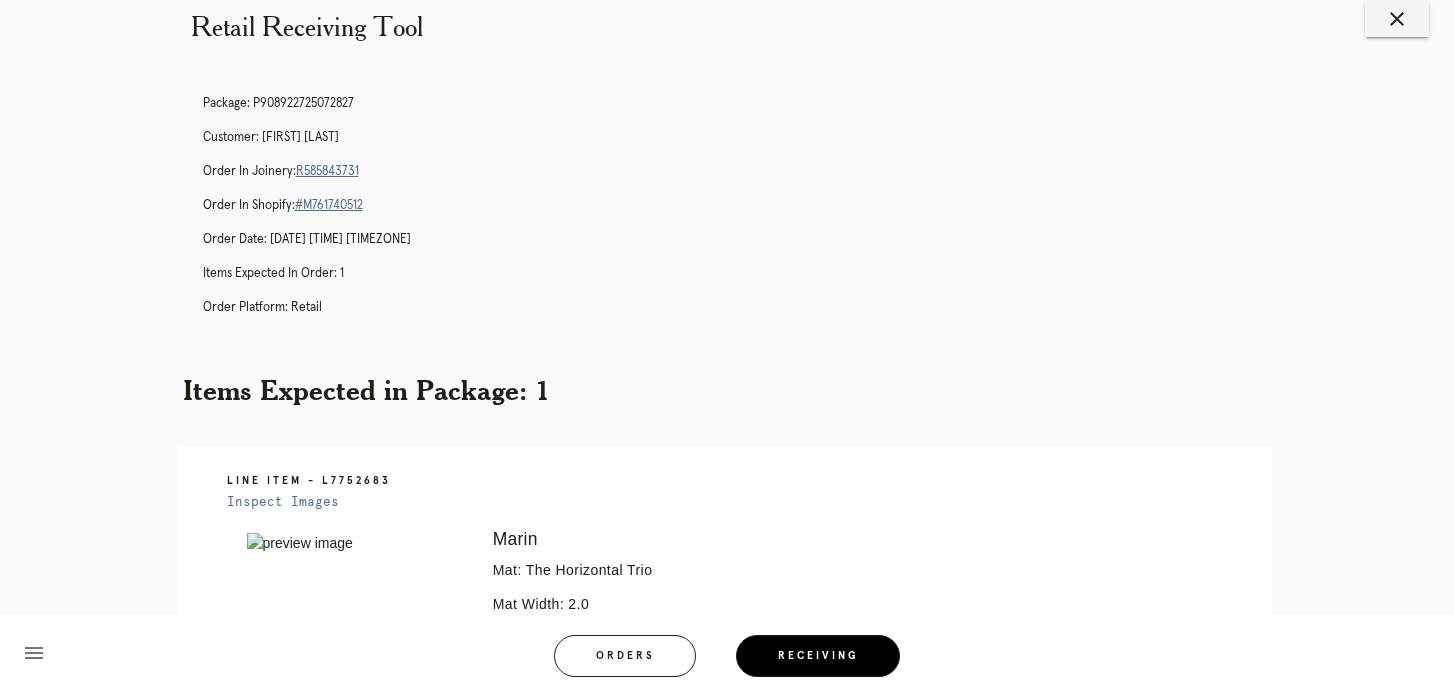 scroll, scrollTop: 35, scrollLeft: 0, axis: vertical 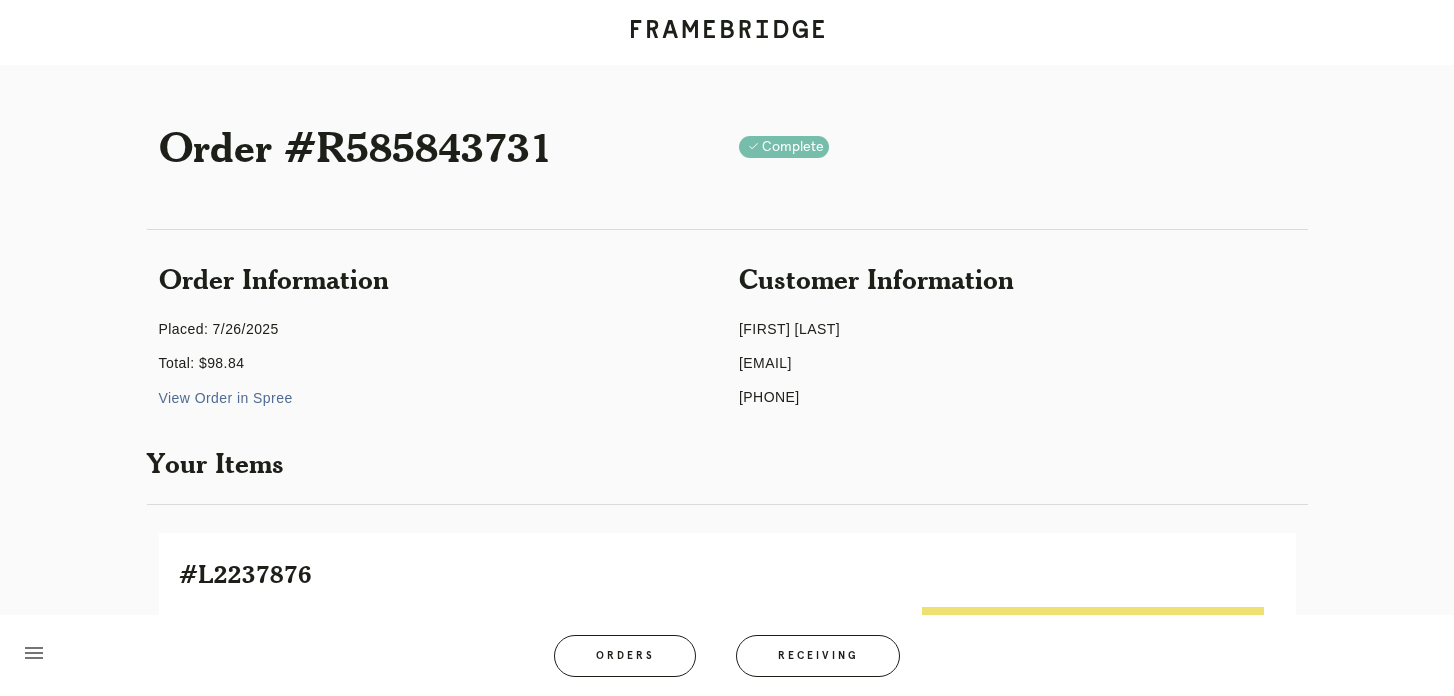 click on "View Order in Spree" at bounding box center (226, 398) 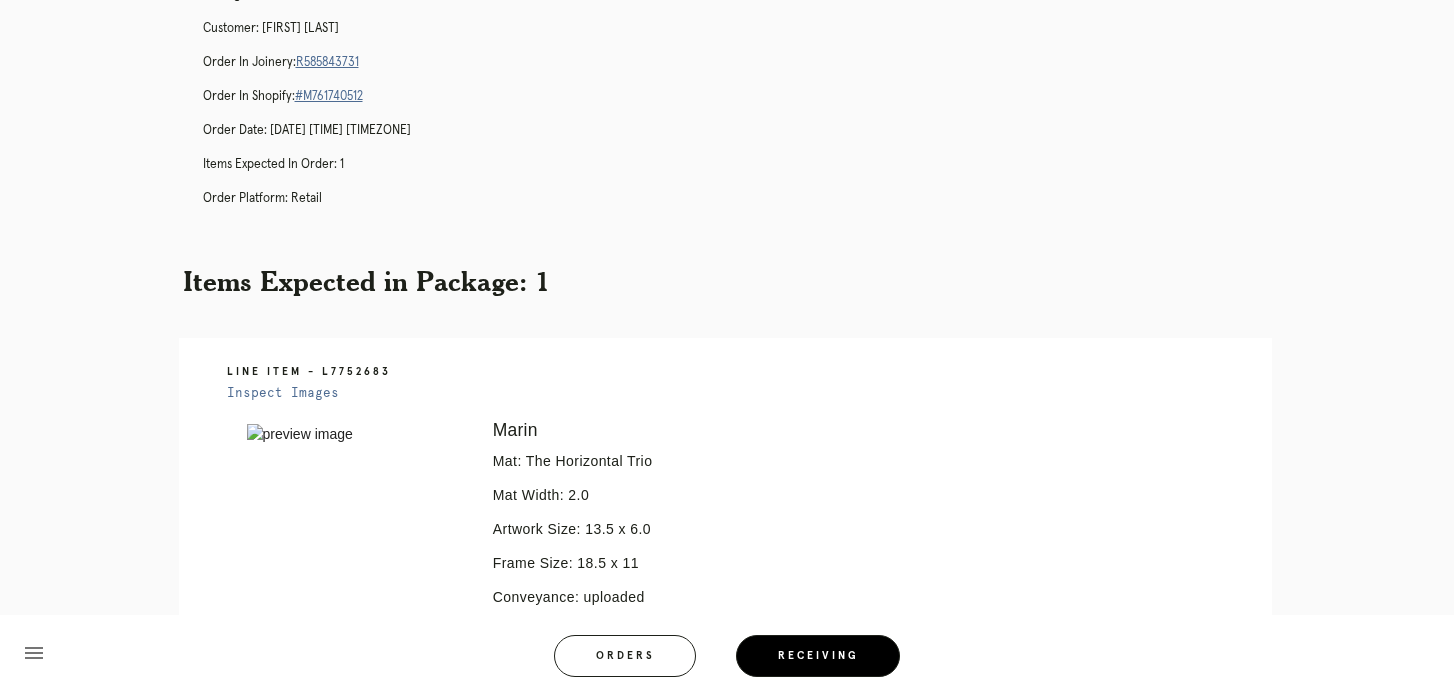 scroll, scrollTop: 0, scrollLeft: 0, axis: both 